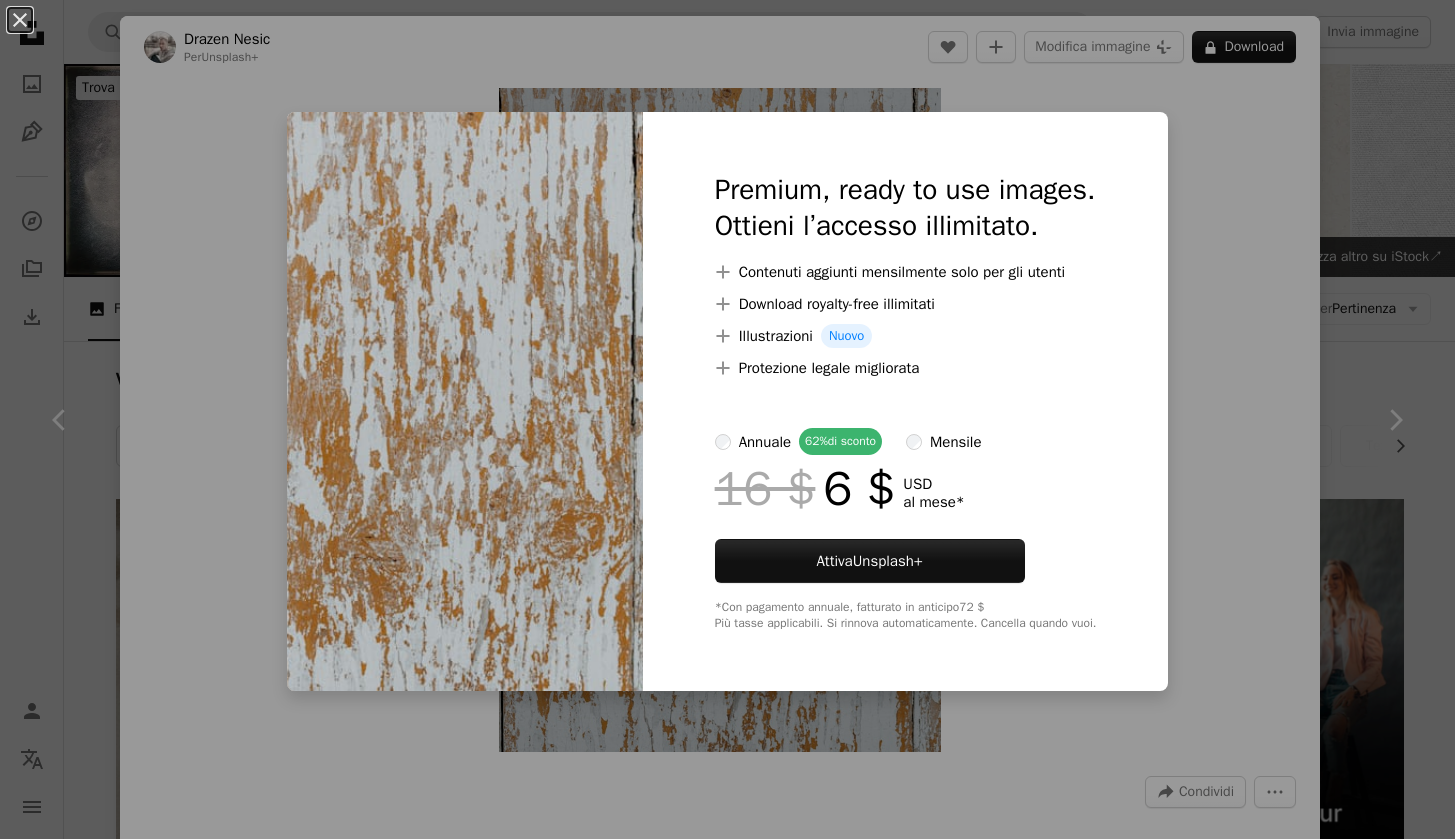 scroll, scrollTop: 1121, scrollLeft: 0, axis: vertical 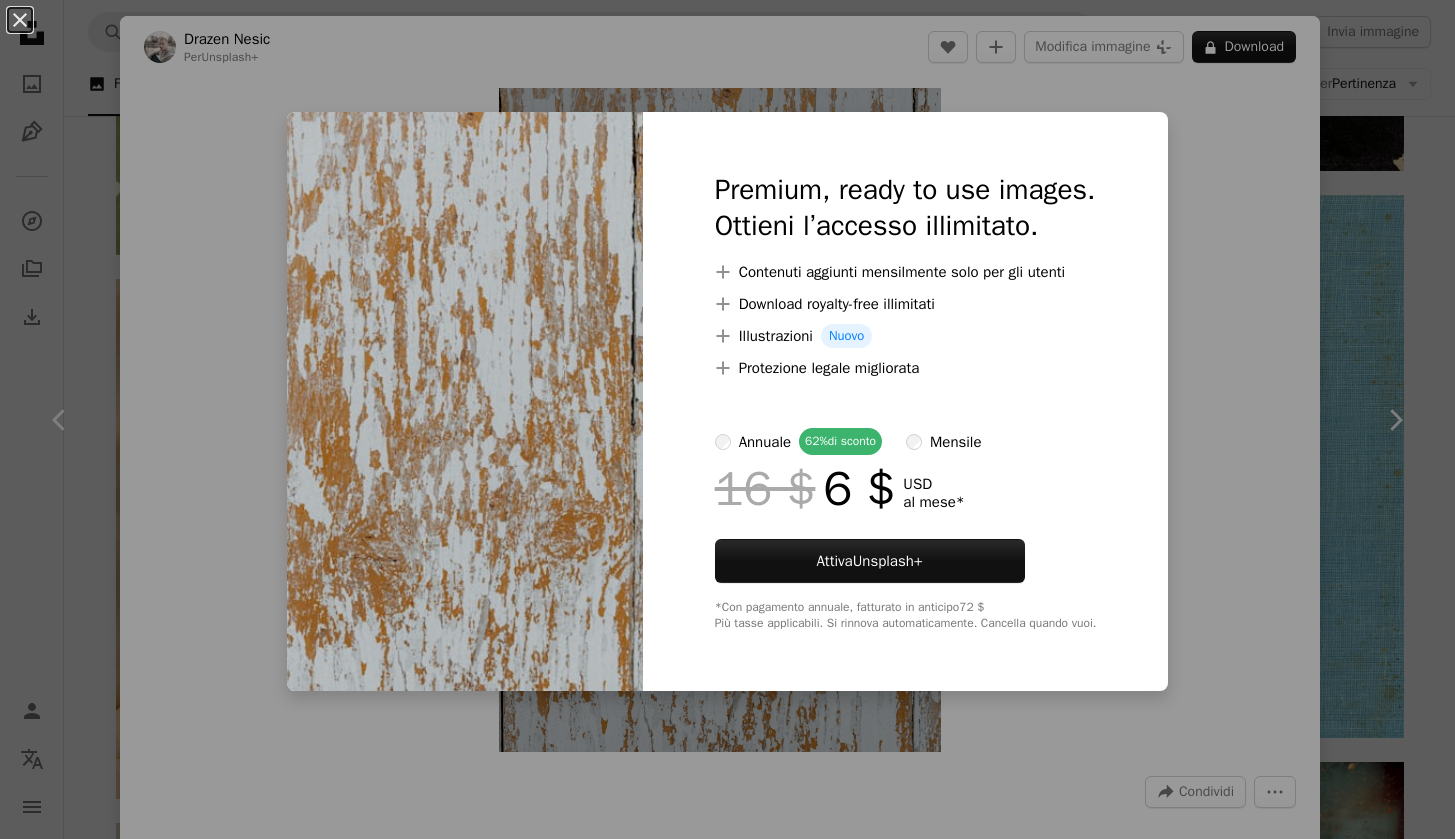 click on "An X shape Chevron left Chevron right [FIRST] [LAST] heathergreengreen A heart A plus sign Modifica immagine   Plus sign for Unsplash+ Scarica gratuitamente Chevron down Zoom in Visualizzazioni 125.489 Download 1816 A forward-right arrow Condividi Info icon Info More Actions Calendar outlined Pubblicato il  26 gennaio 2024 Safety Può essere utilizzato gratuitamente ai sensi della  Licenza Unsplash trama blu libro sfondo blu vendemmia sfondo della trama texture blu Texture copertina del libro Sfondo del libro Foto di copertina e immagini texture vintage antico libro vecchio tessuto relativo alla trama Decorazioni per la casa Biancheria pantaloni Immagini Creative Commons Sfoglia immagini premium correlate su iStock  |  Risparmia il 20% con il codice UNSPLASH20 Visualizza altro su iStock  ↗ Immagini correlate A heart A plus sign [FIRST] [LAST] Per  Unsplash+ A lock   Download Plus sign for Unsplash+ A heart A plus sign [FIRST] [LAST]" at bounding box center (727, 419) 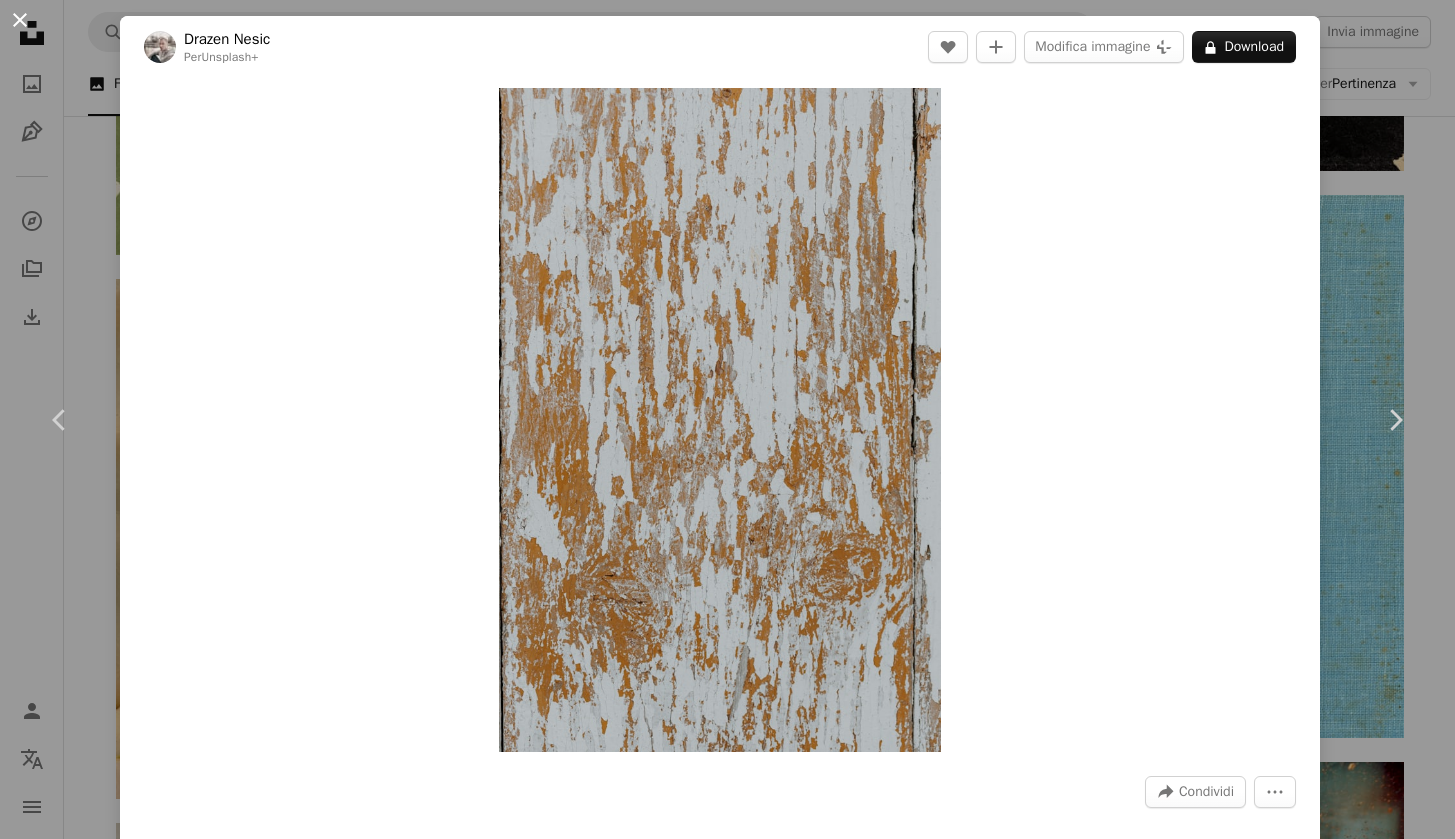 click on "An X shape" at bounding box center [20, 20] 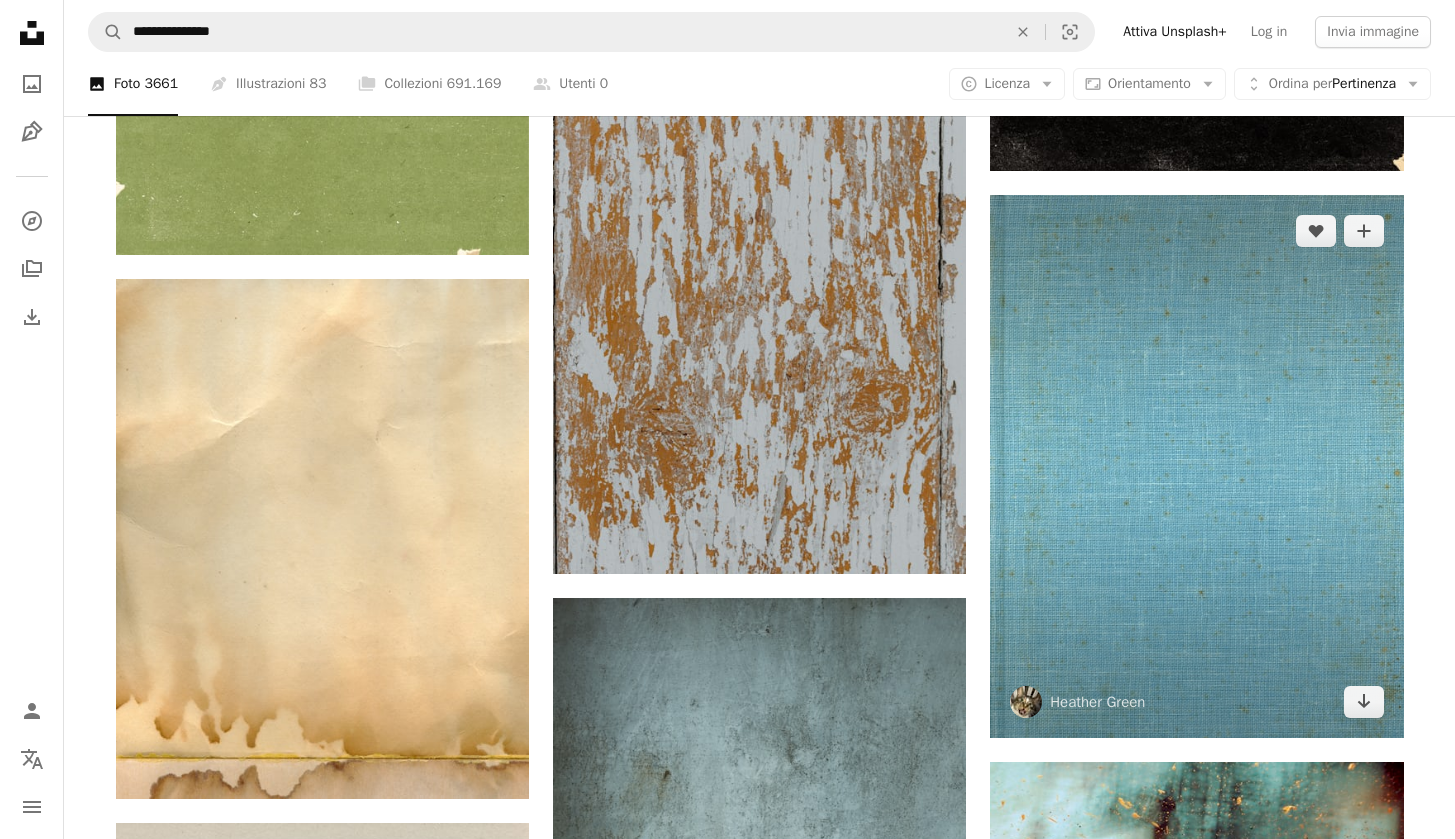 click at bounding box center [1196, 467] 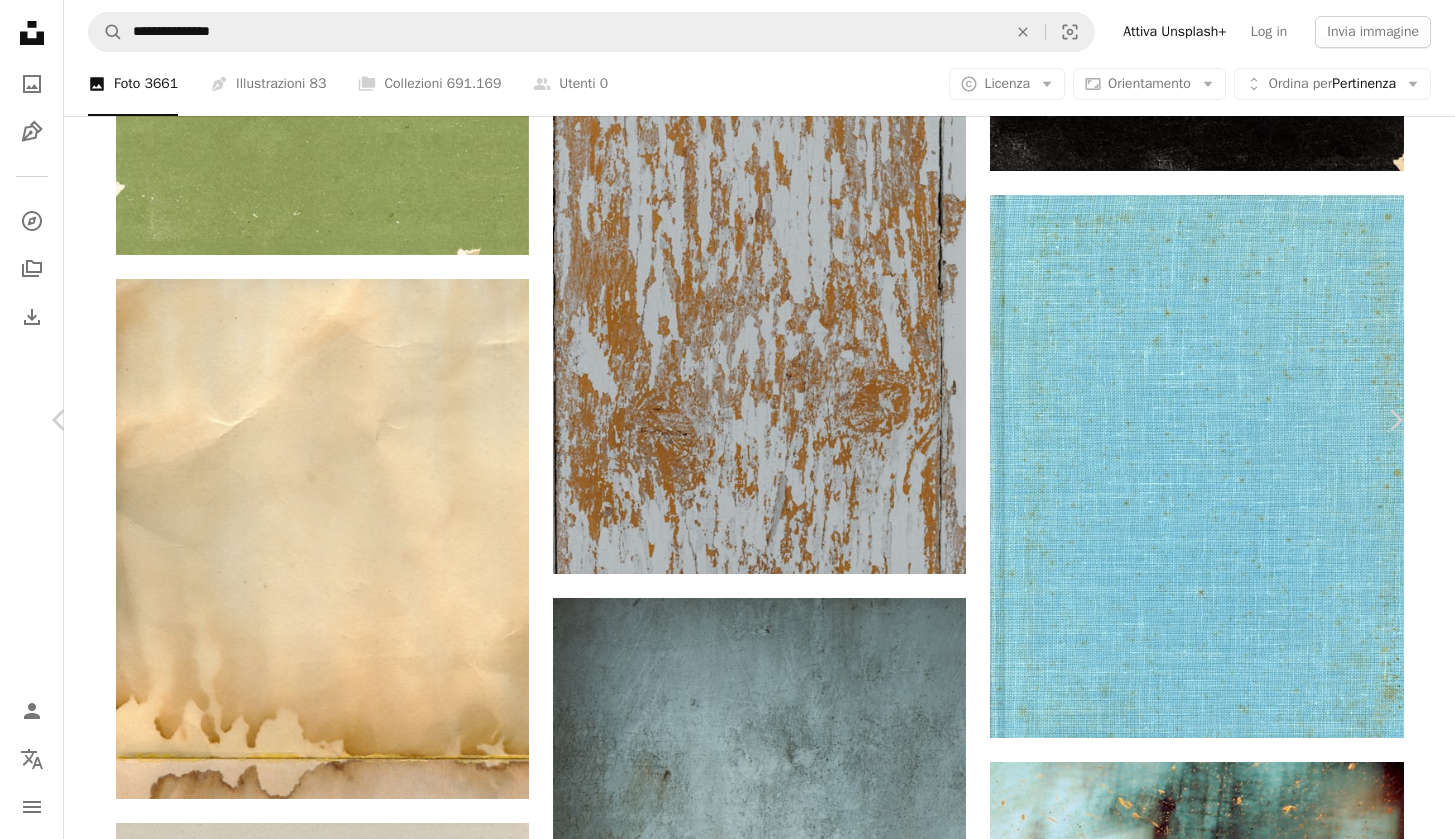 click on "An X shape" at bounding box center (20, 20) 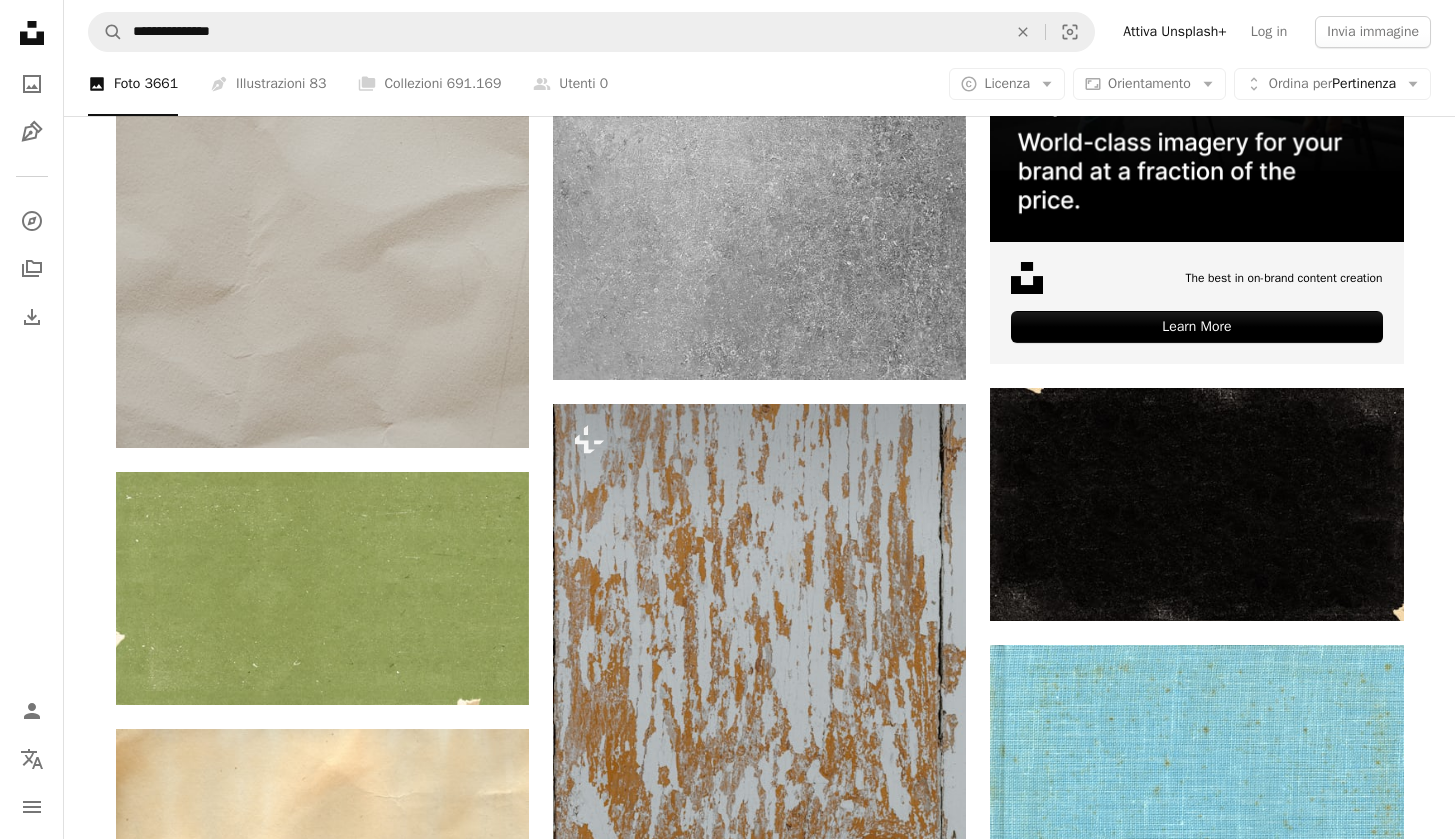 scroll, scrollTop: 0, scrollLeft: 0, axis: both 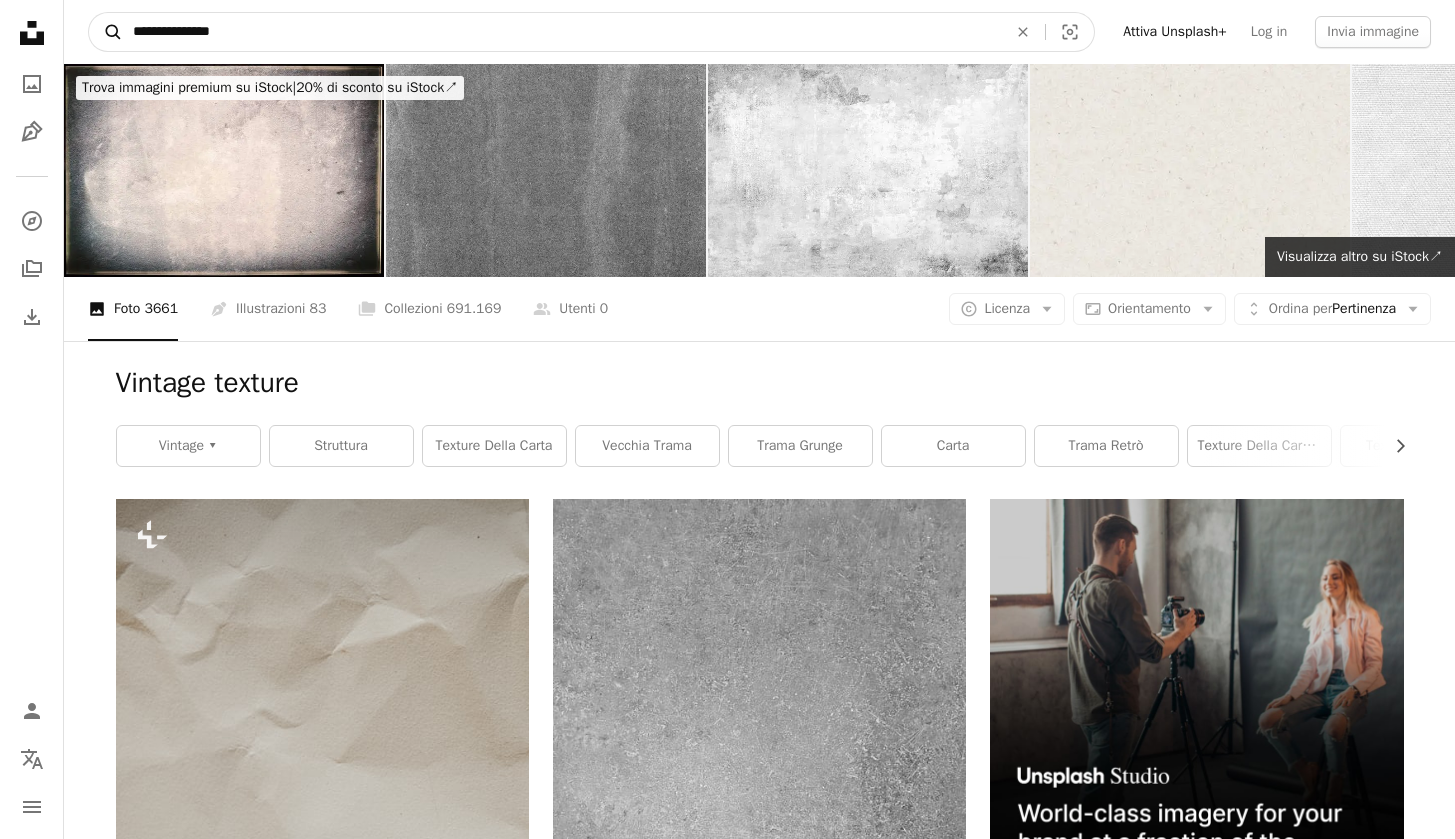 drag, startPoint x: 187, startPoint y: 36, endPoint x: 96, endPoint y: 25, distance: 91.66242 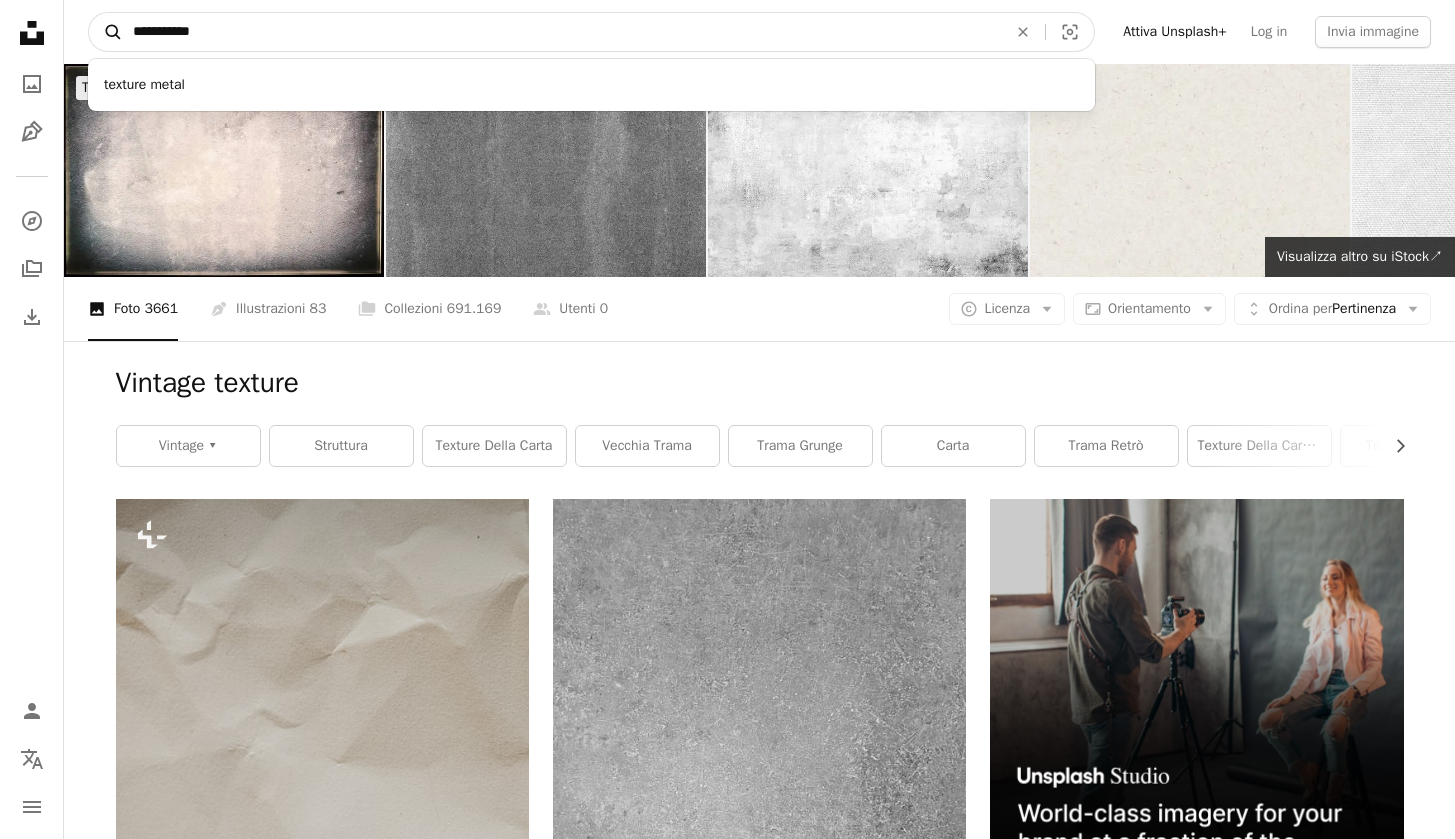 type on "**********" 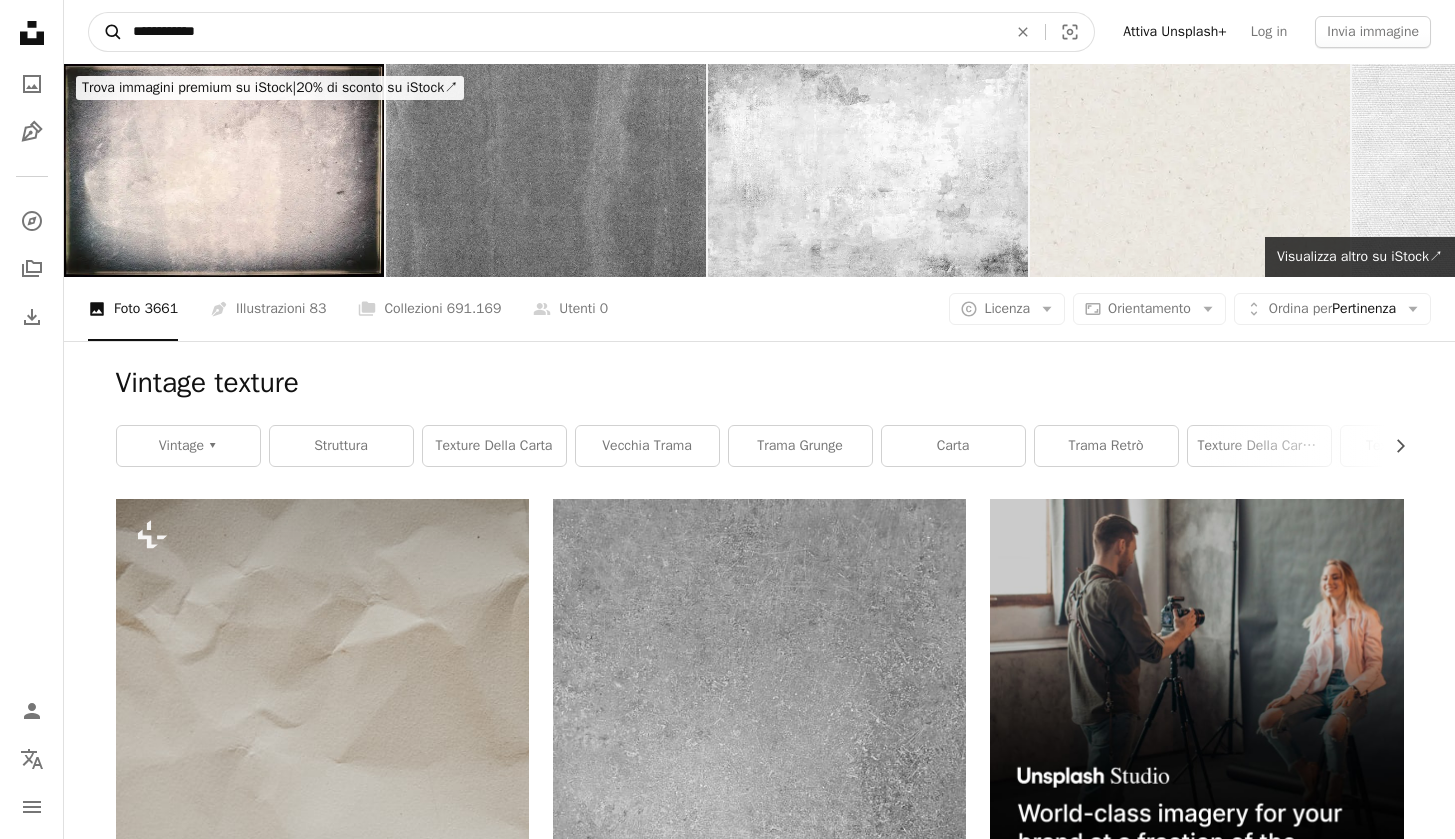 click on "A magnifying glass" at bounding box center [106, 32] 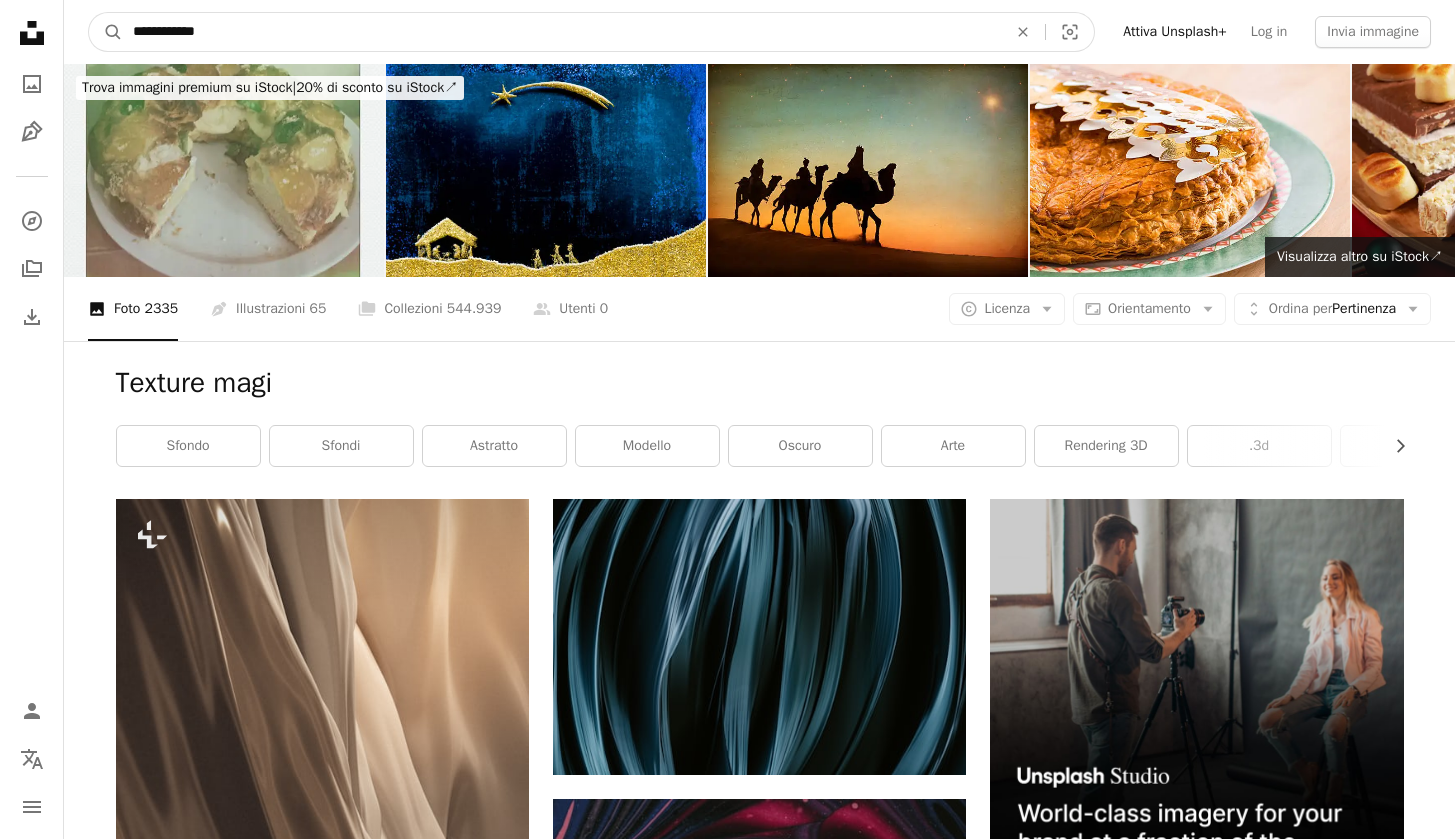 click on "**********" at bounding box center (562, 32) 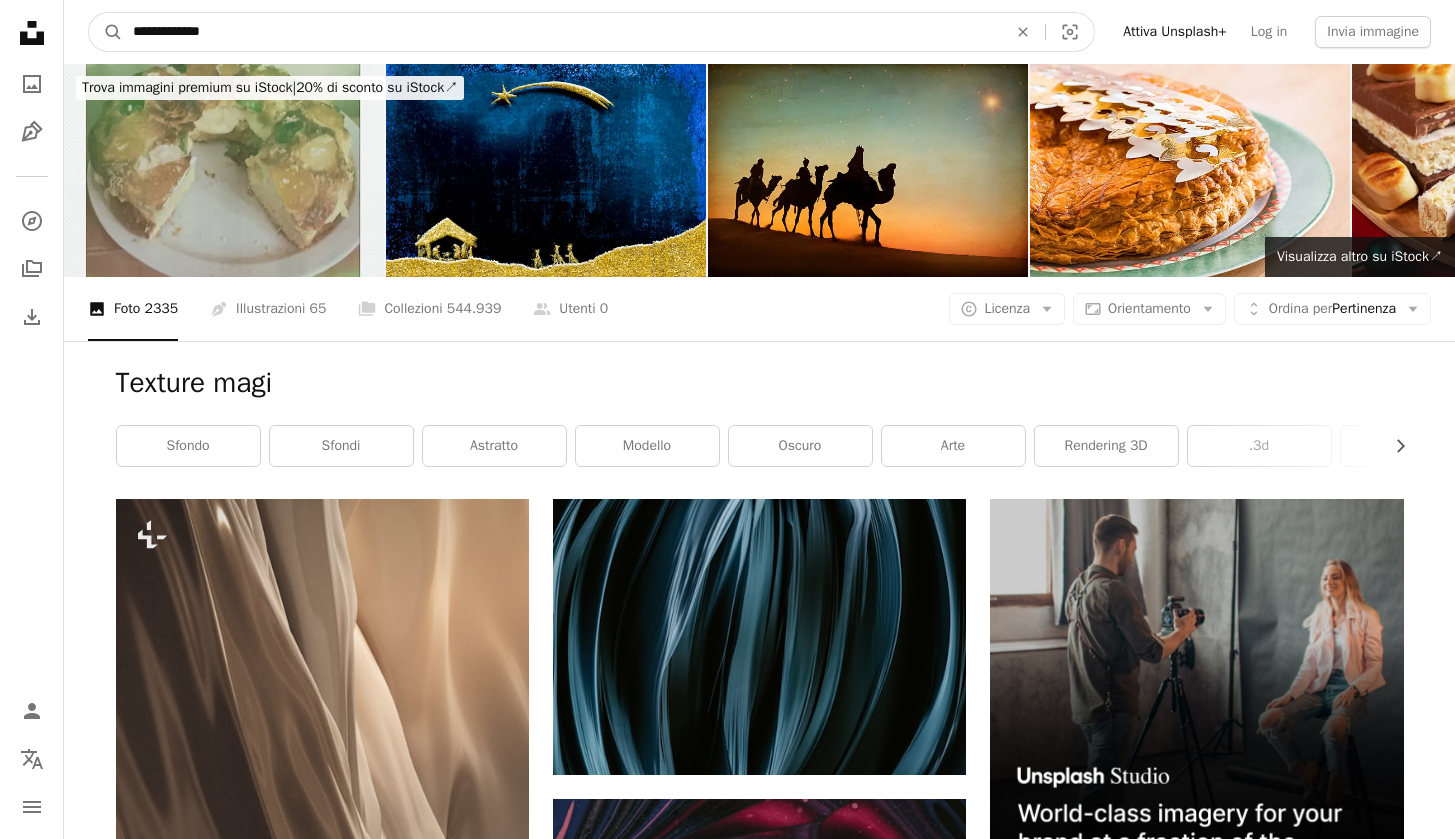 click on "A magnifying glass" at bounding box center (106, 32) 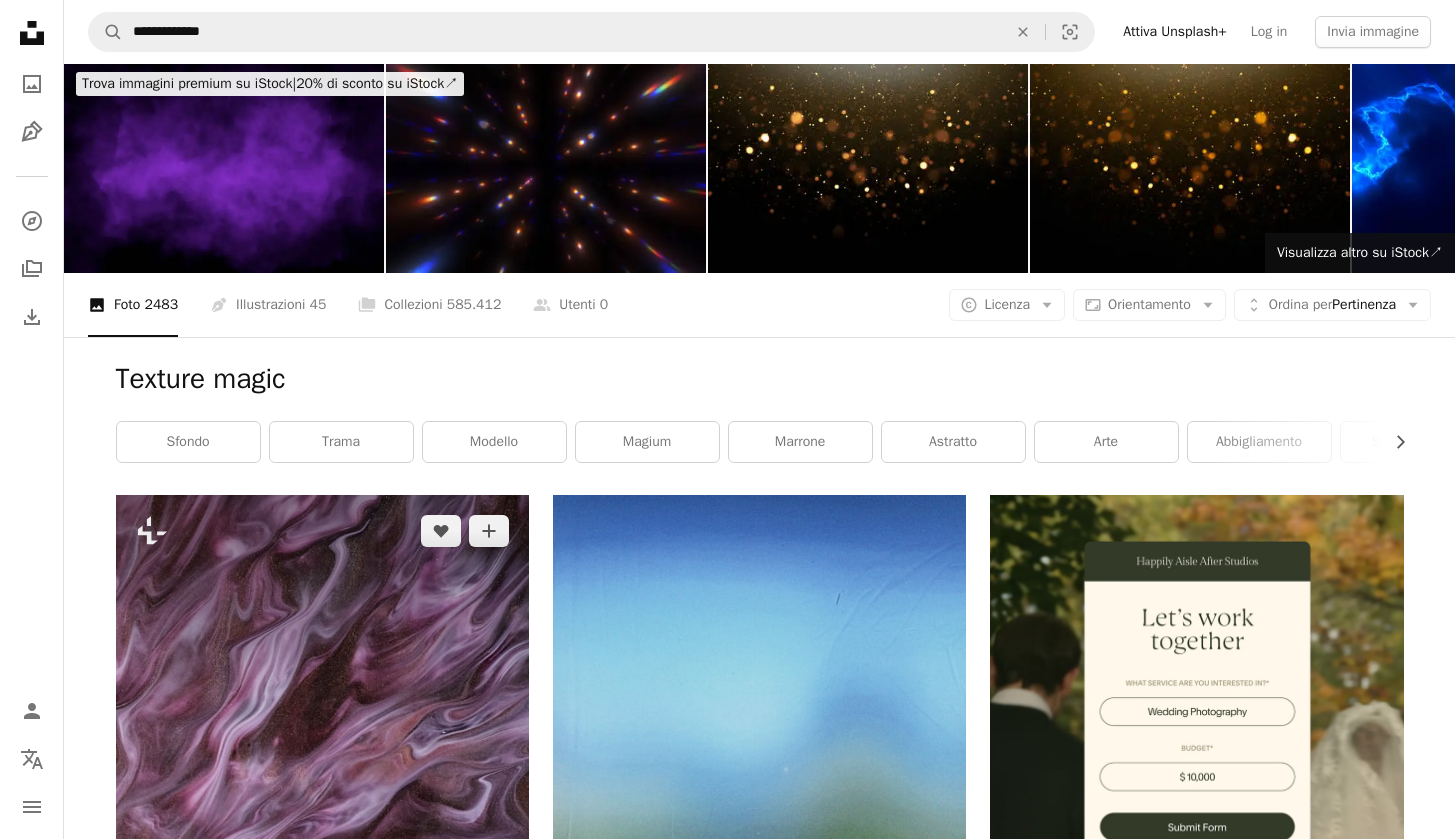 scroll, scrollTop: 195, scrollLeft: 0, axis: vertical 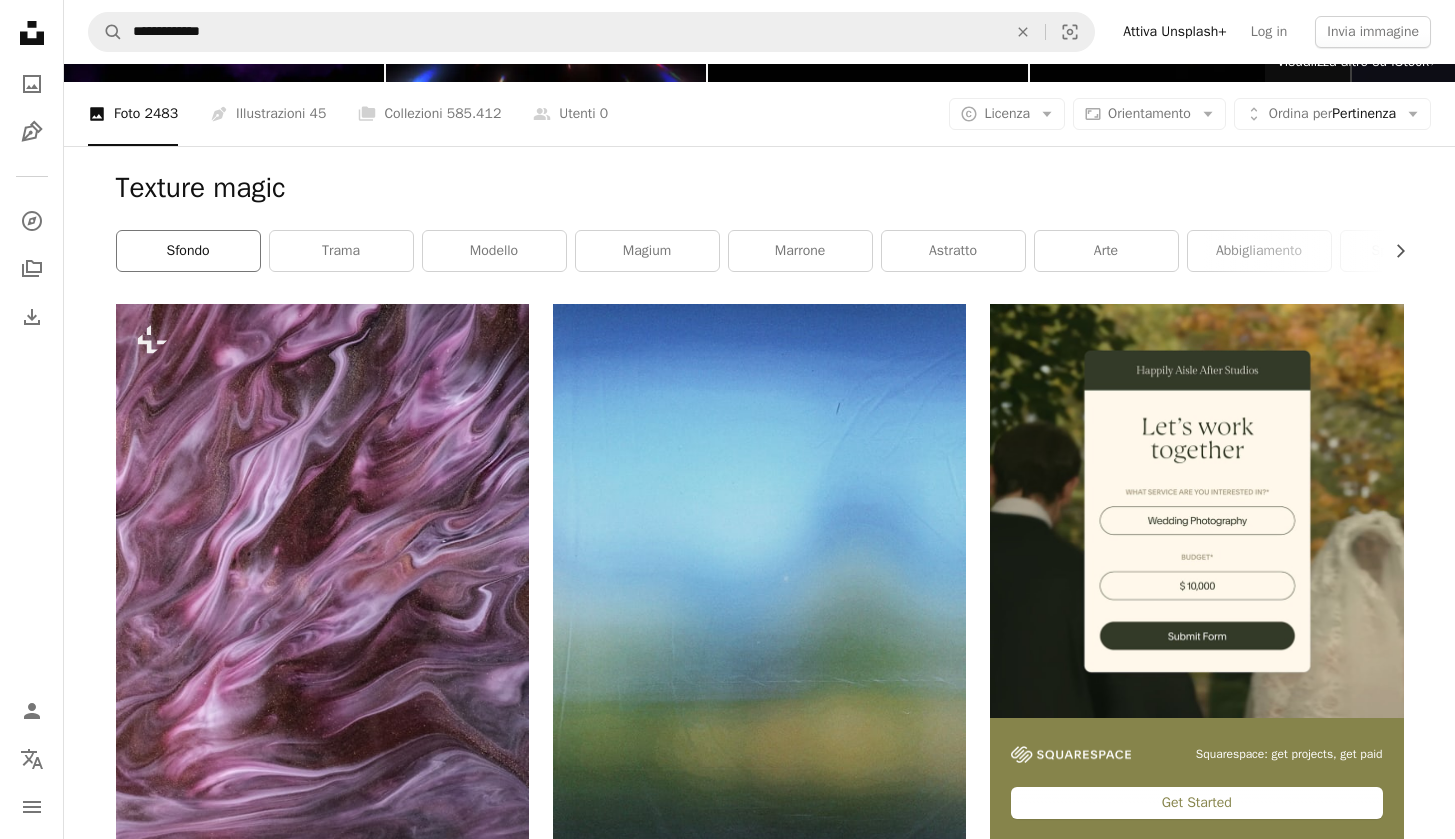 click on "sfondo" at bounding box center (188, 251) 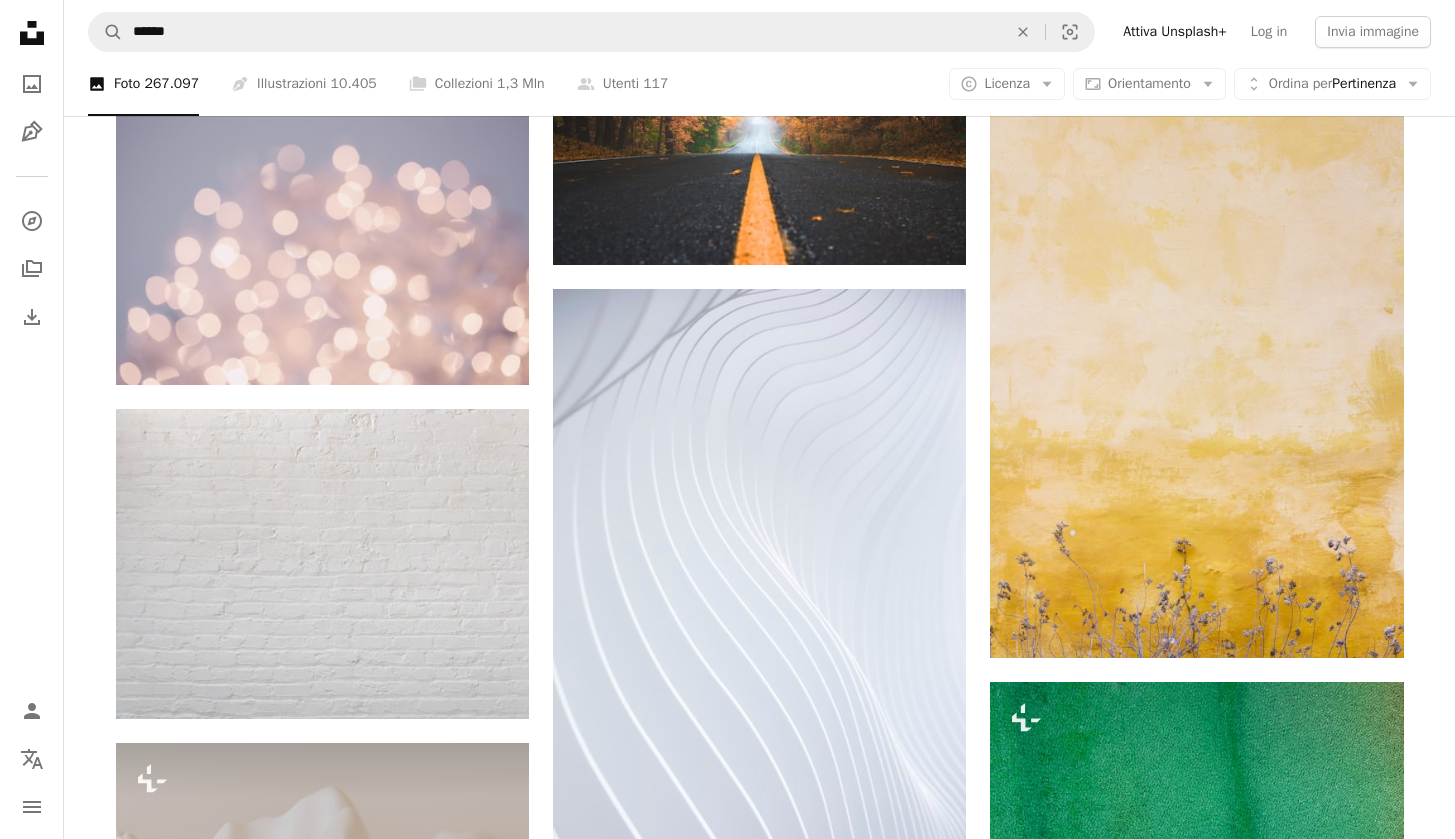 scroll, scrollTop: 332, scrollLeft: 0, axis: vertical 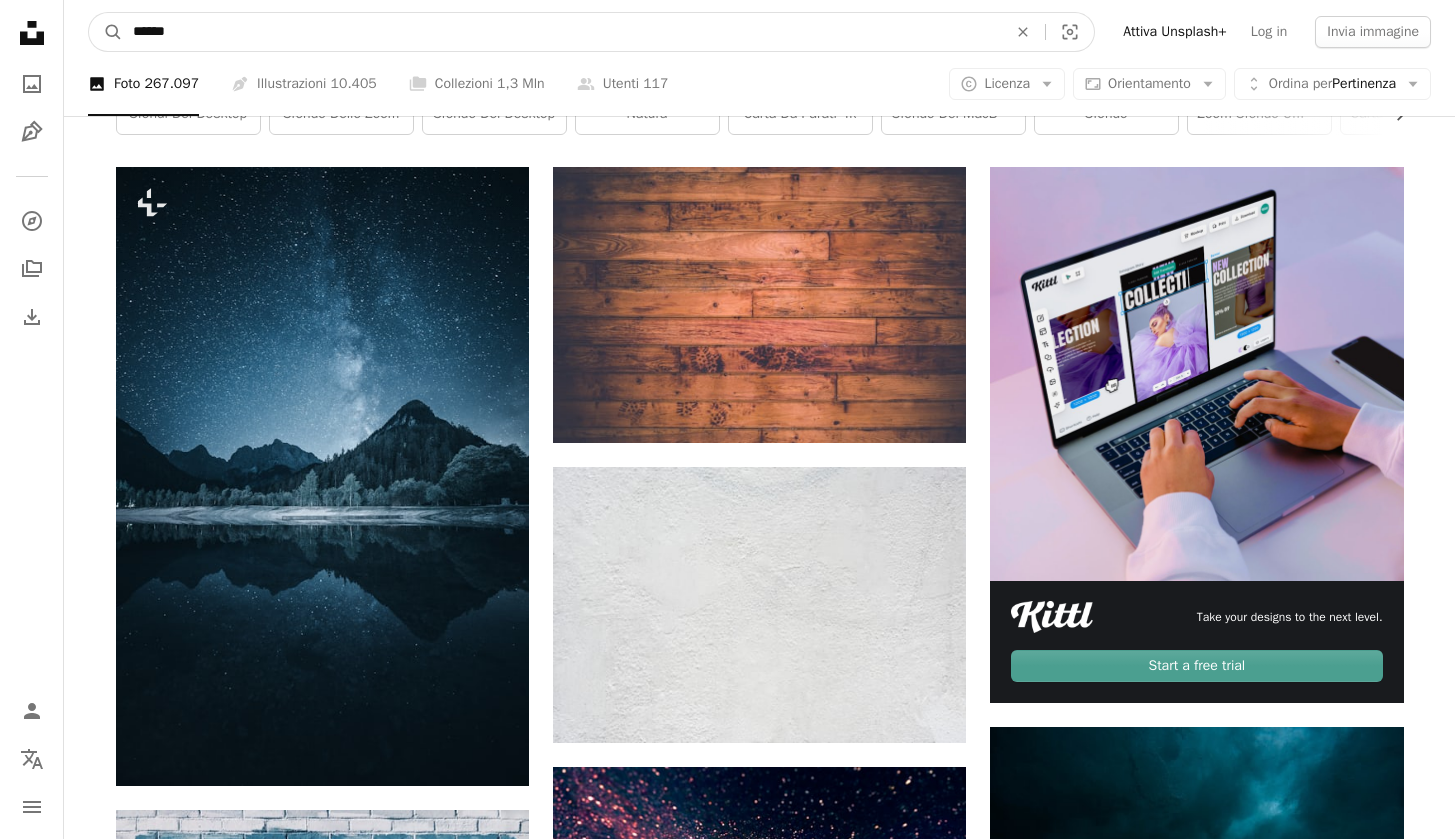 drag, startPoint x: 277, startPoint y: 42, endPoint x: 85, endPoint y: 40, distance: 192.01042 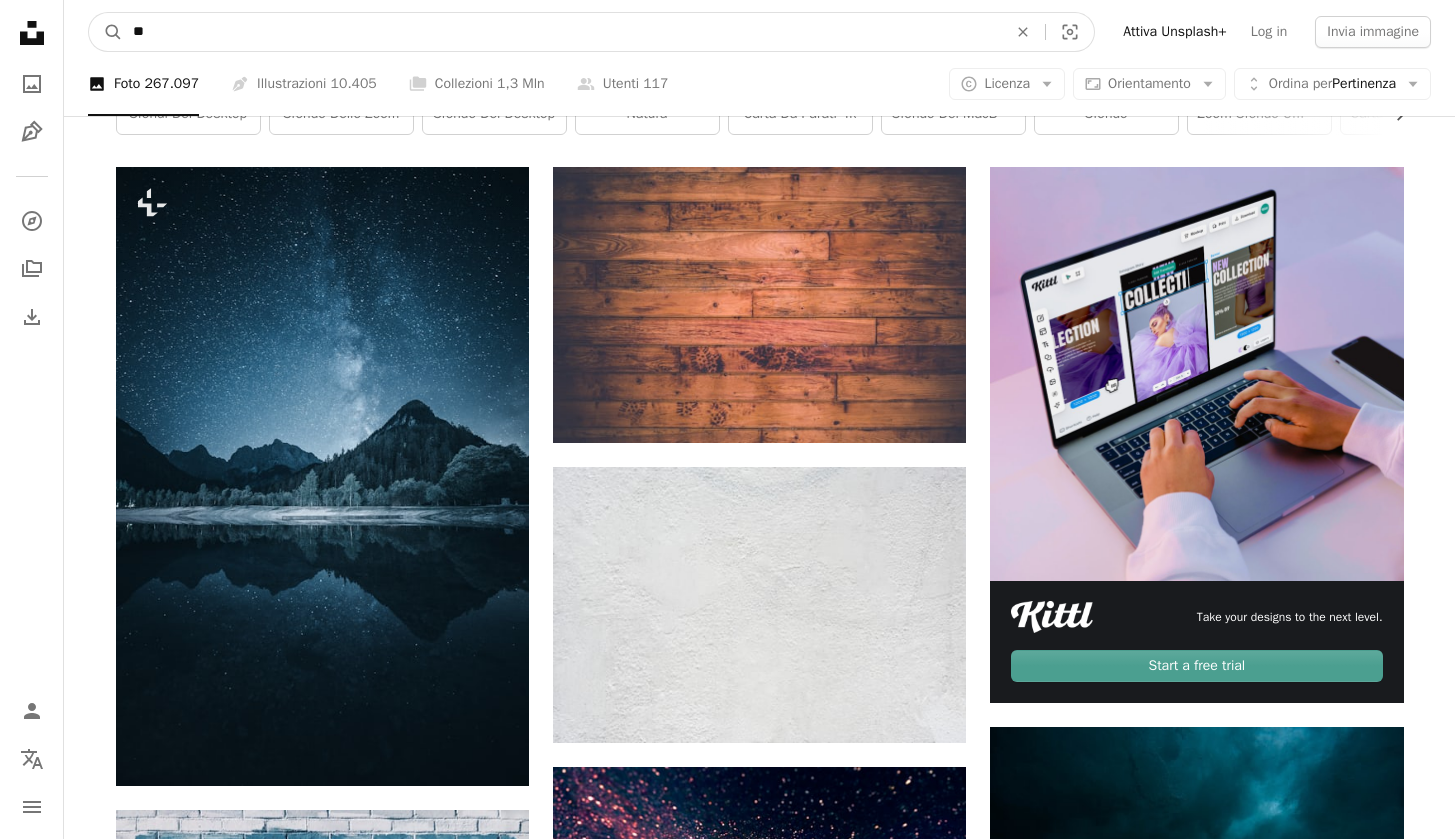 type on "*" 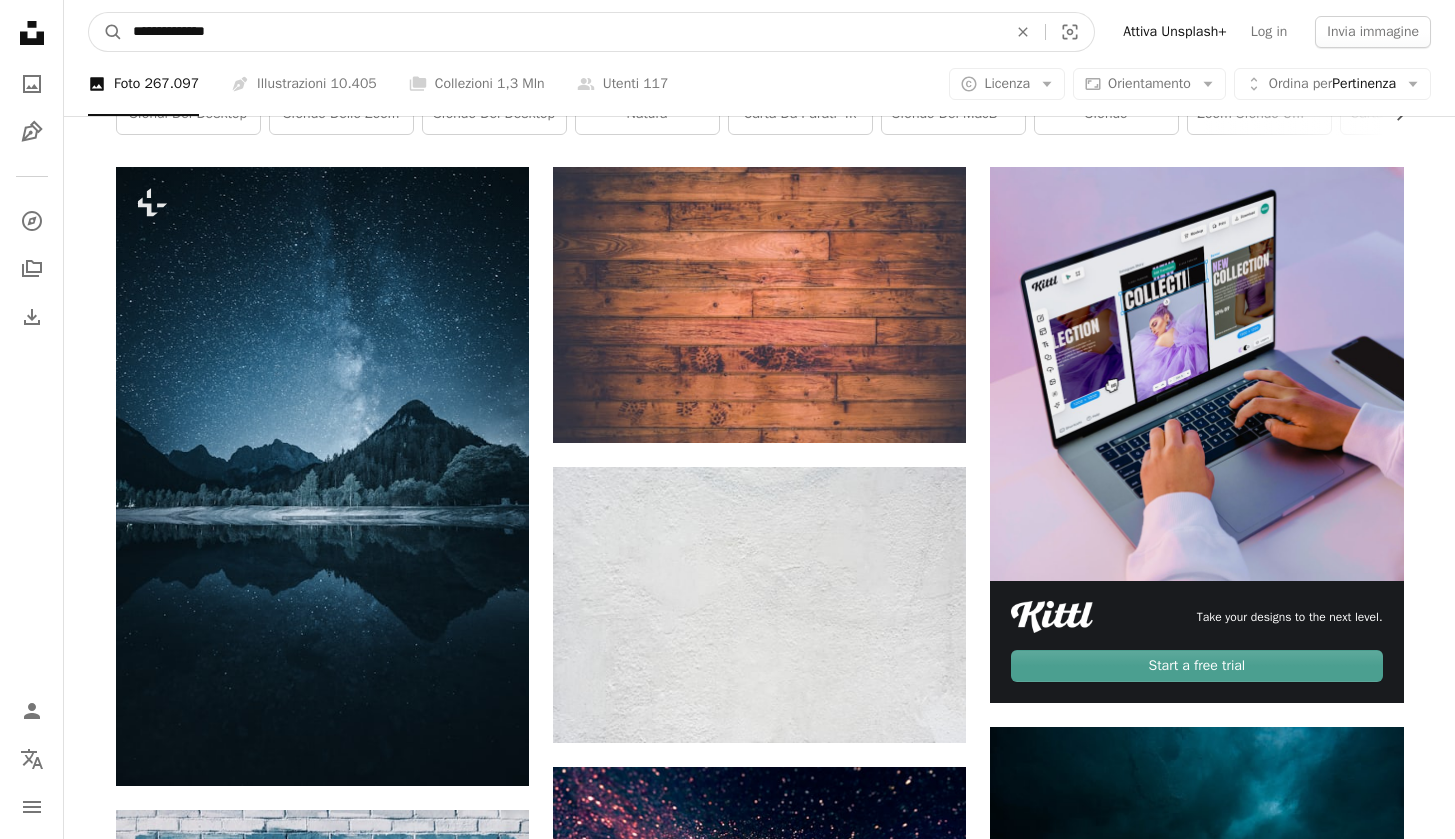 type on "**********" 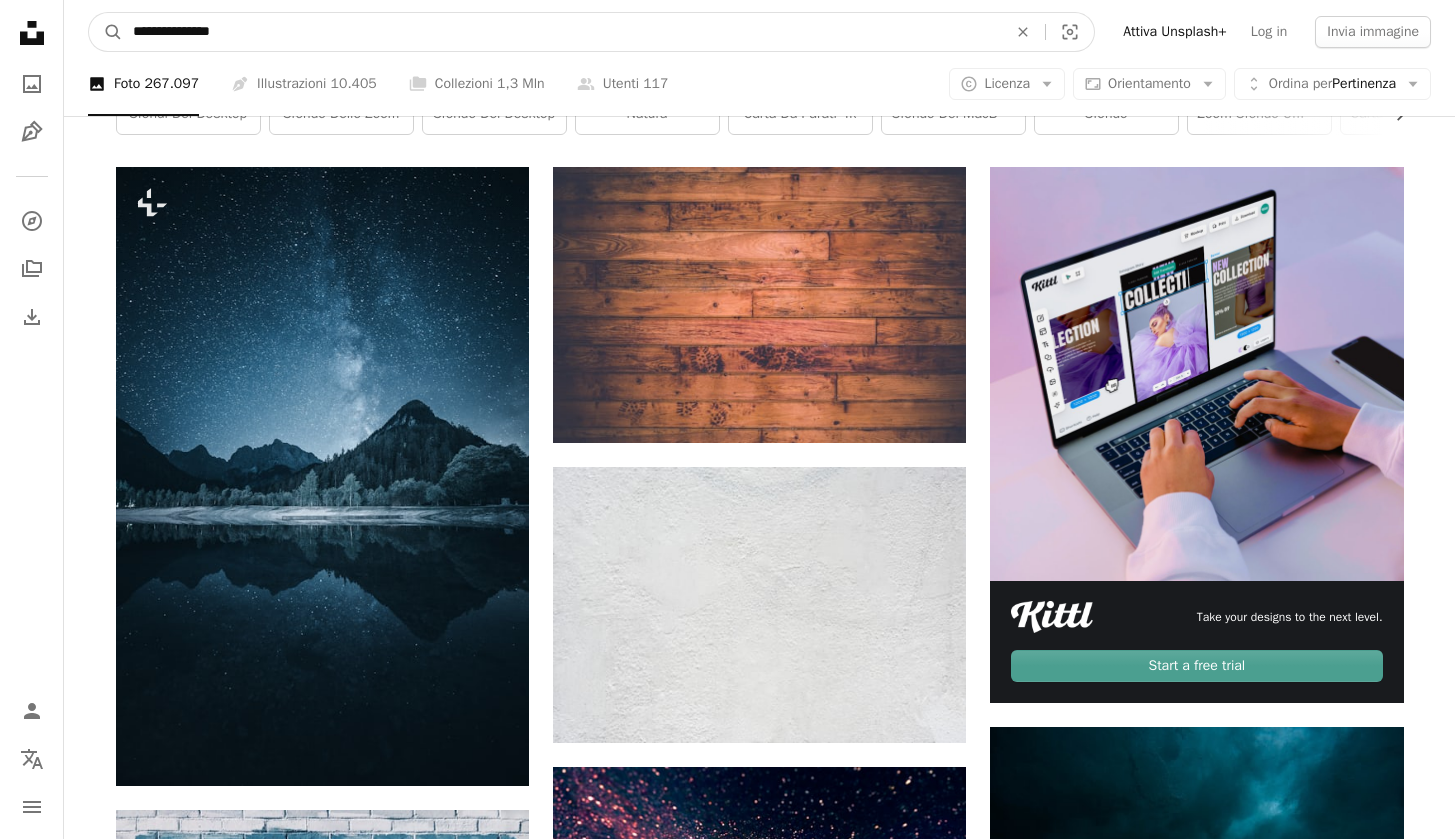 click on "A magnifying glass" at bounding box center [106, 32] 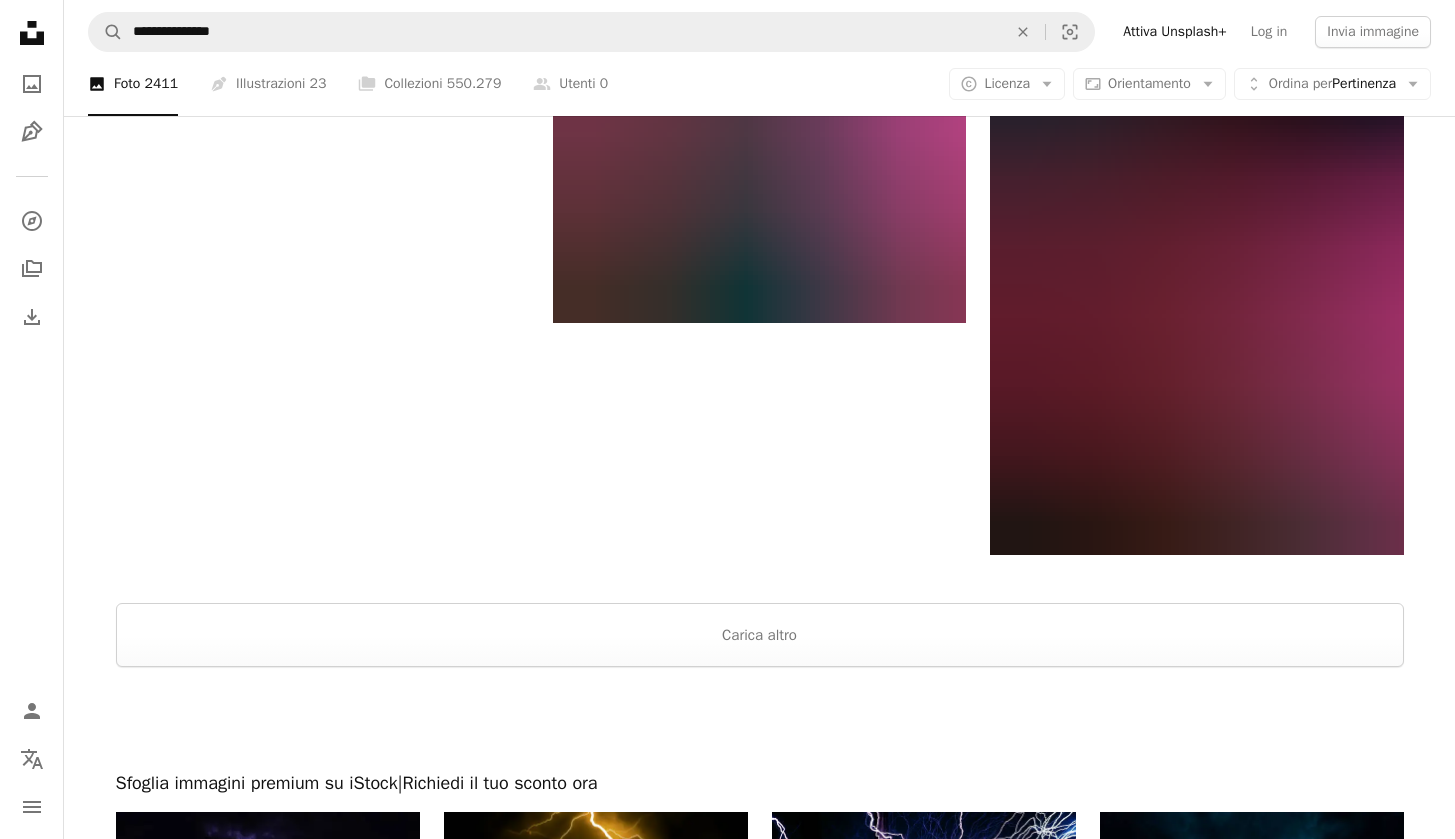 scroll, scrollTop: 4169, scrollLeft: 0, axis: vertical 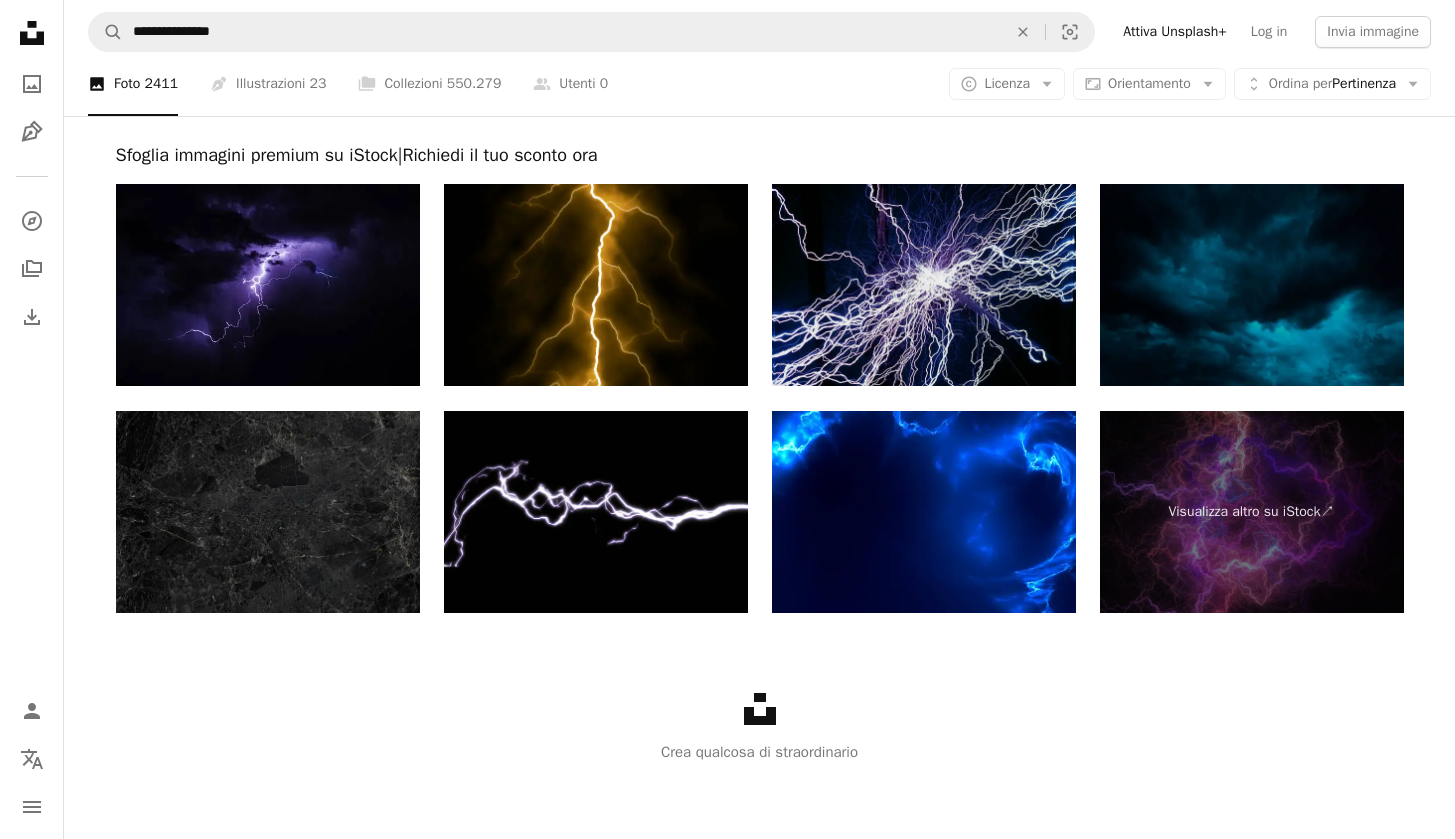 click at bounding box center [924, 285] 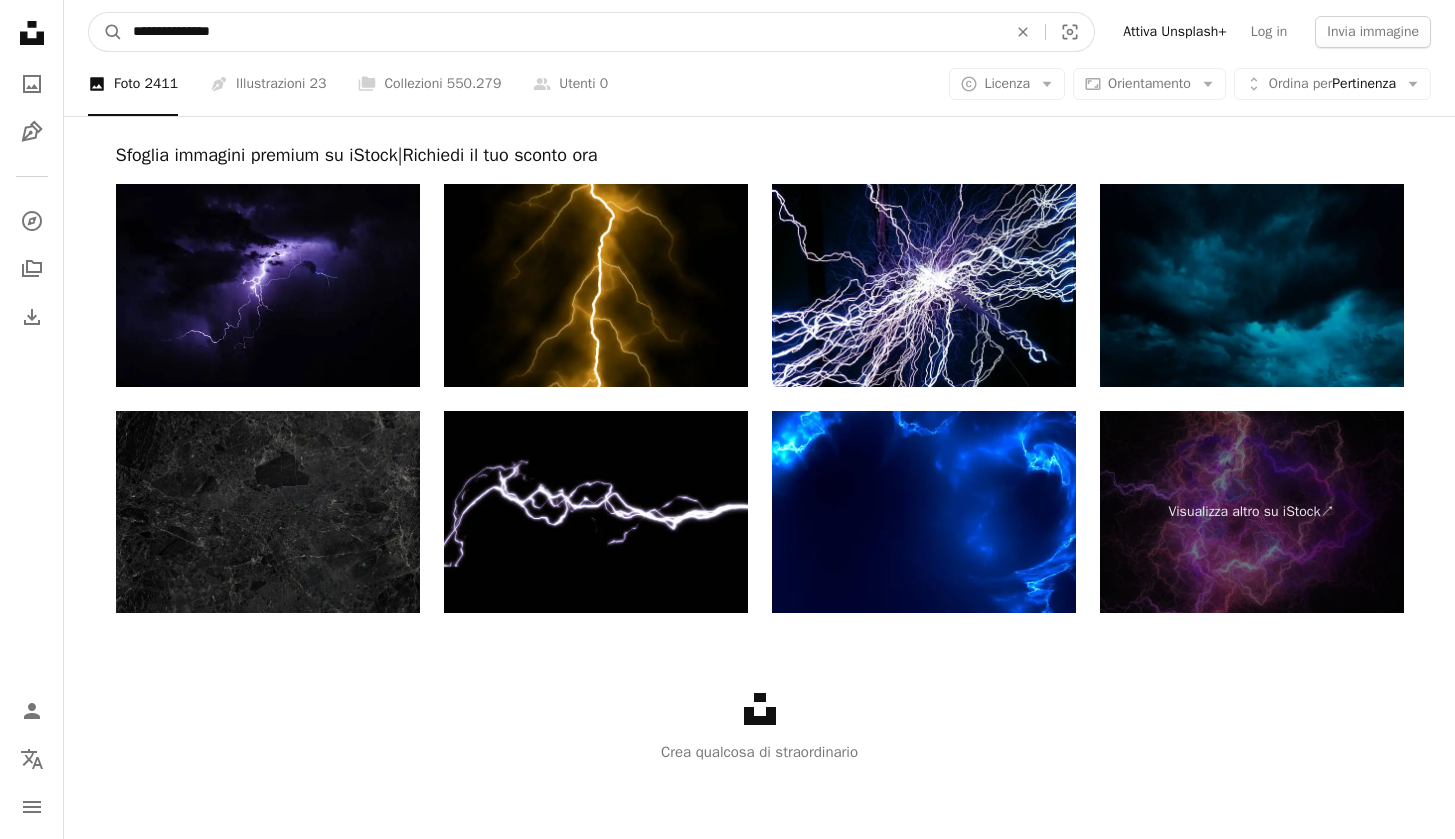click on "**********" at bounding box center (562, 32) 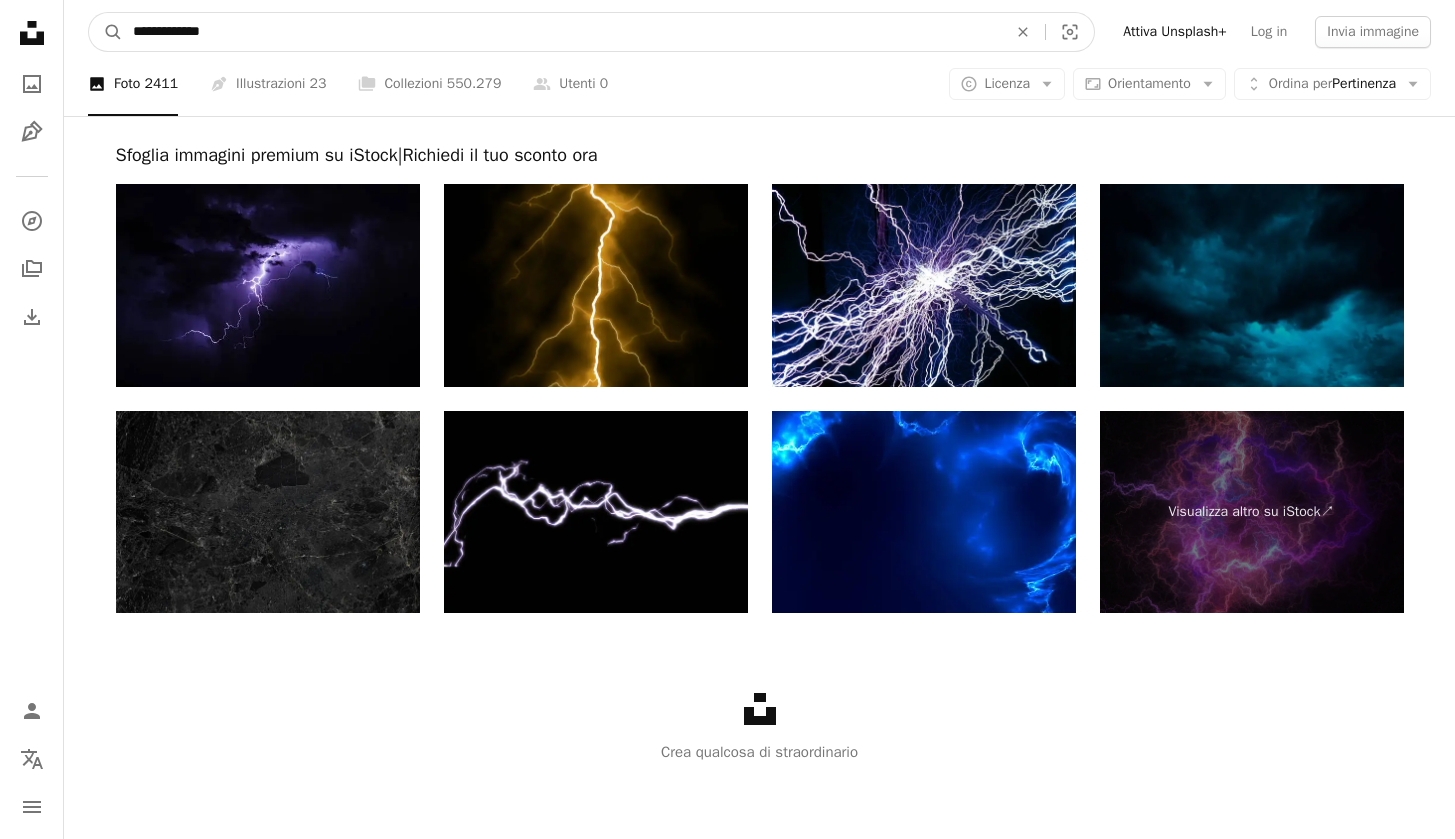 type on "**********" 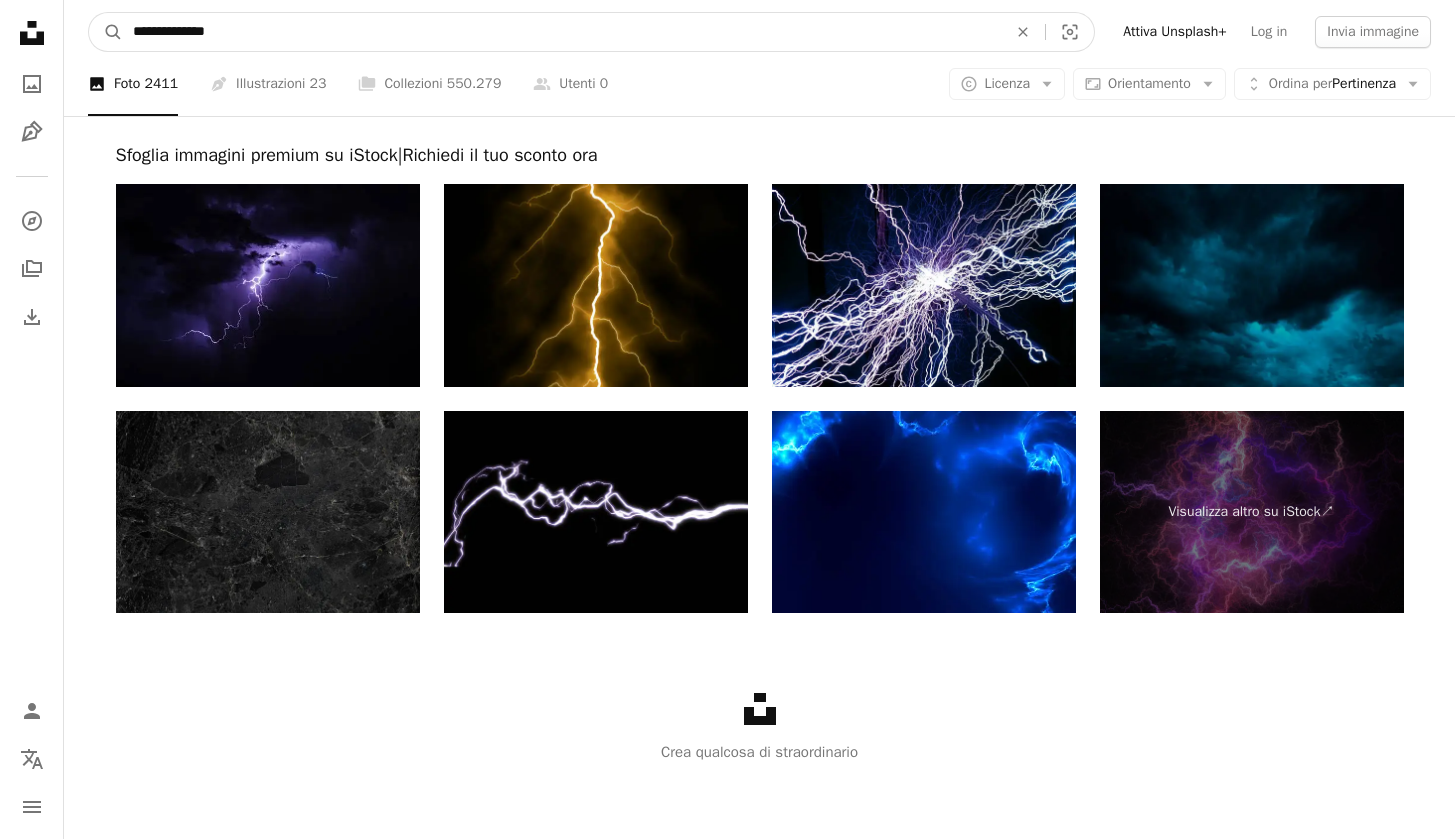 click on "A magnifying glass" at bounding box center (106, 32) 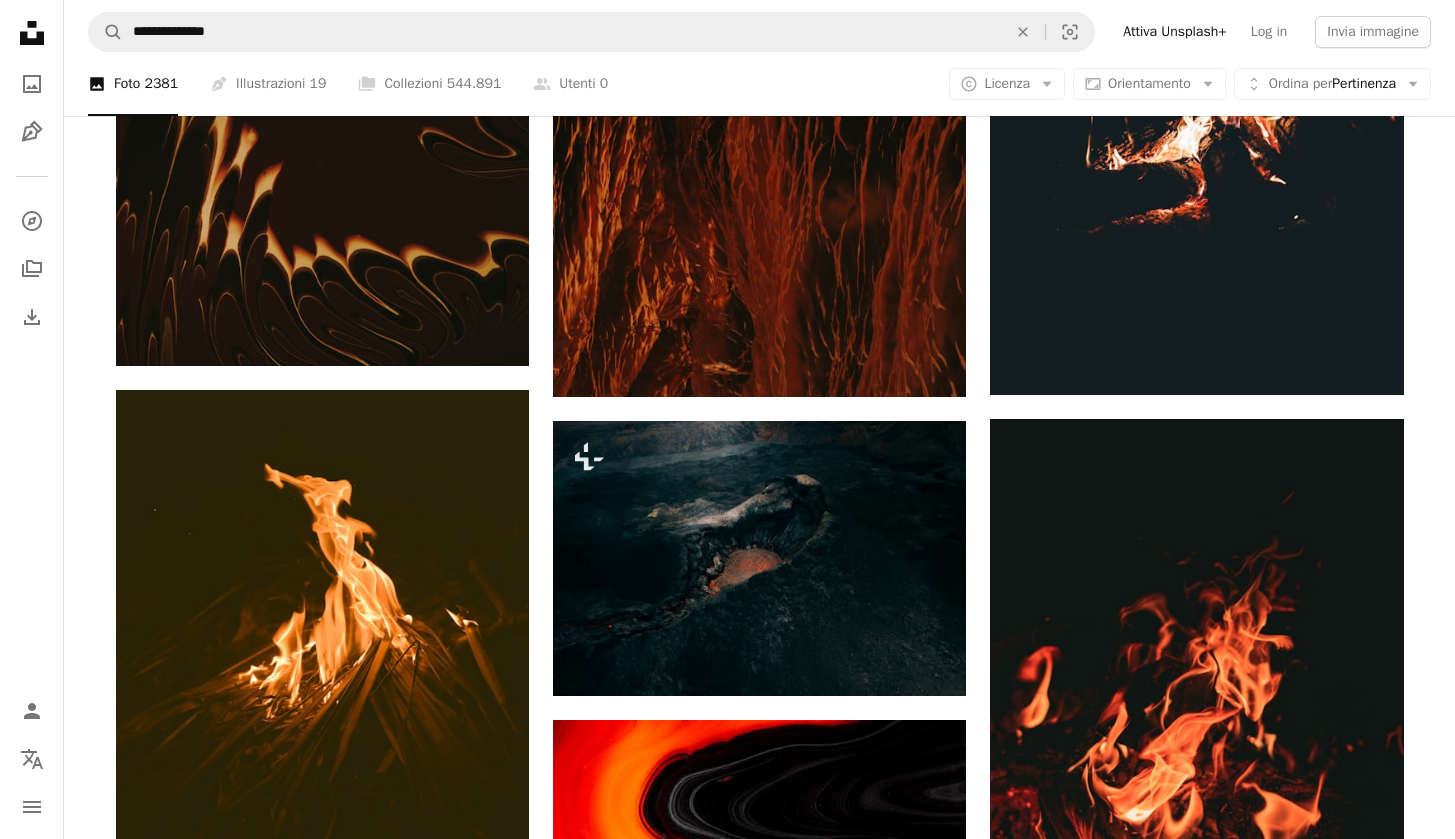 scroll, scrollTop: 0, scrollLeft: 0, axis: both 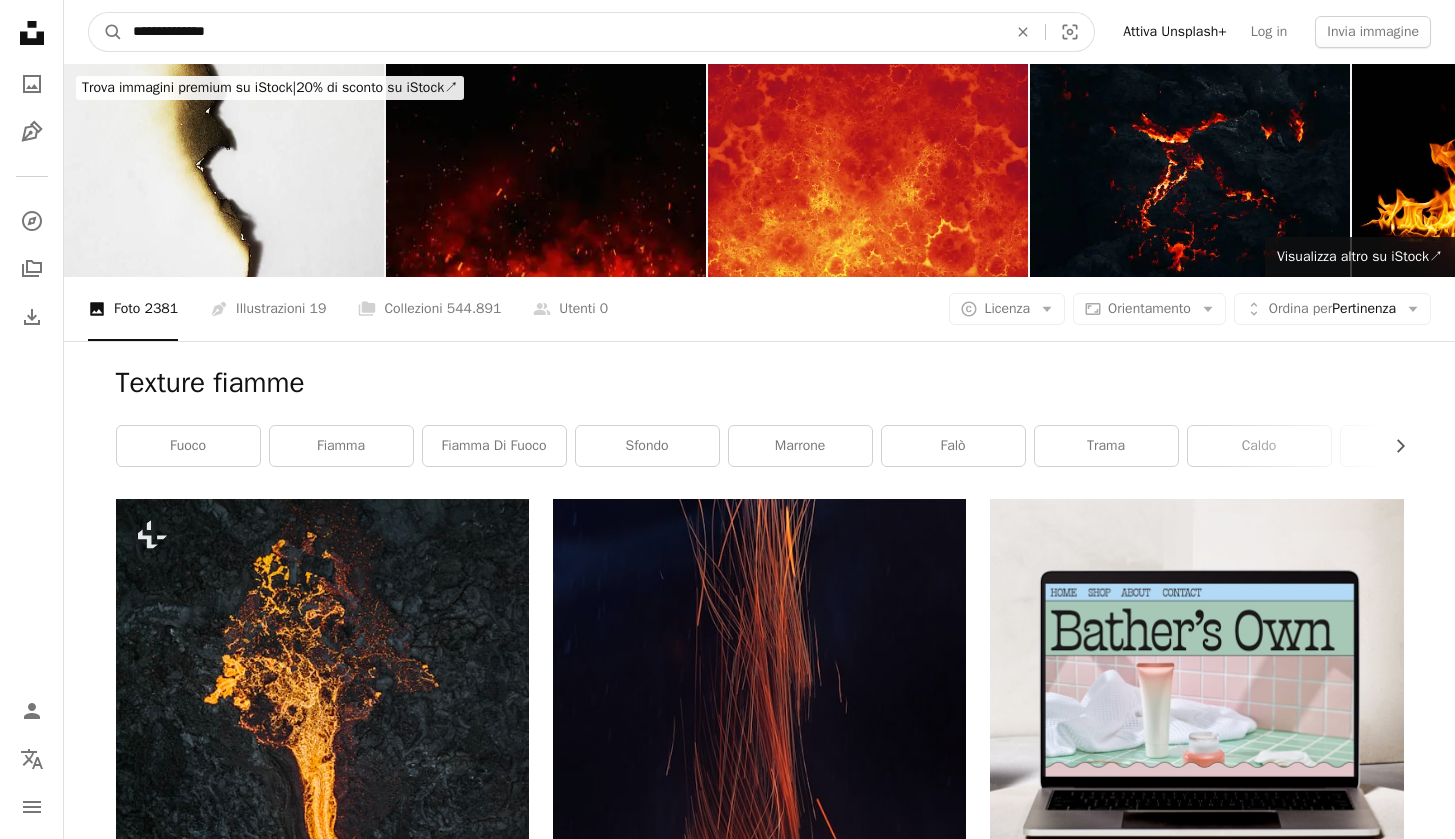 drag, startPoint x: 335, startPoint y: 24, endPoint x: 176, endPoint y: 35, distance: 159.38005 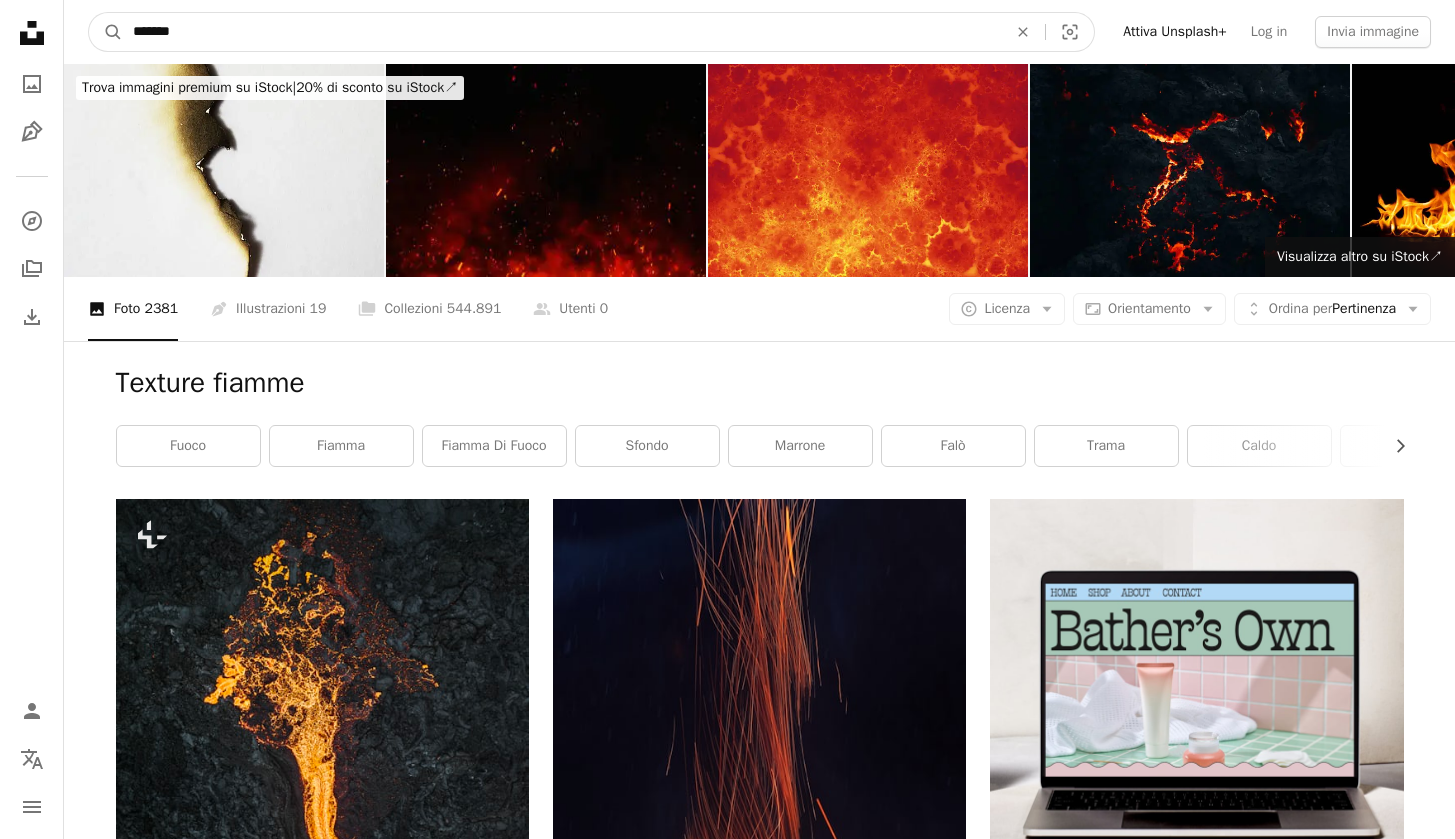 click on "A magnifying glass" at bounding box center [106, 32] 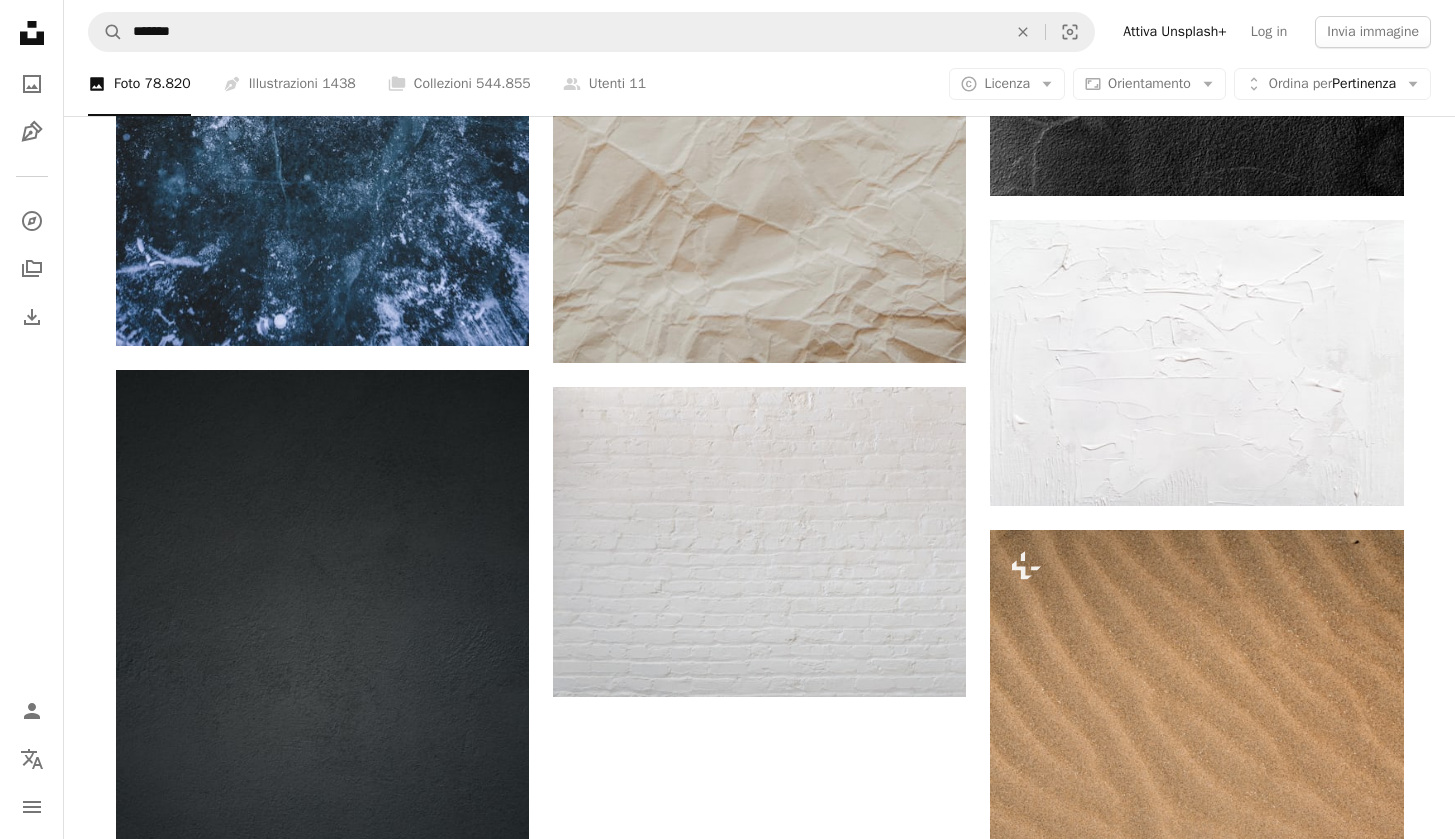 scroll, scrollTop: 3107, scrollLeft: 0, axis: vertical 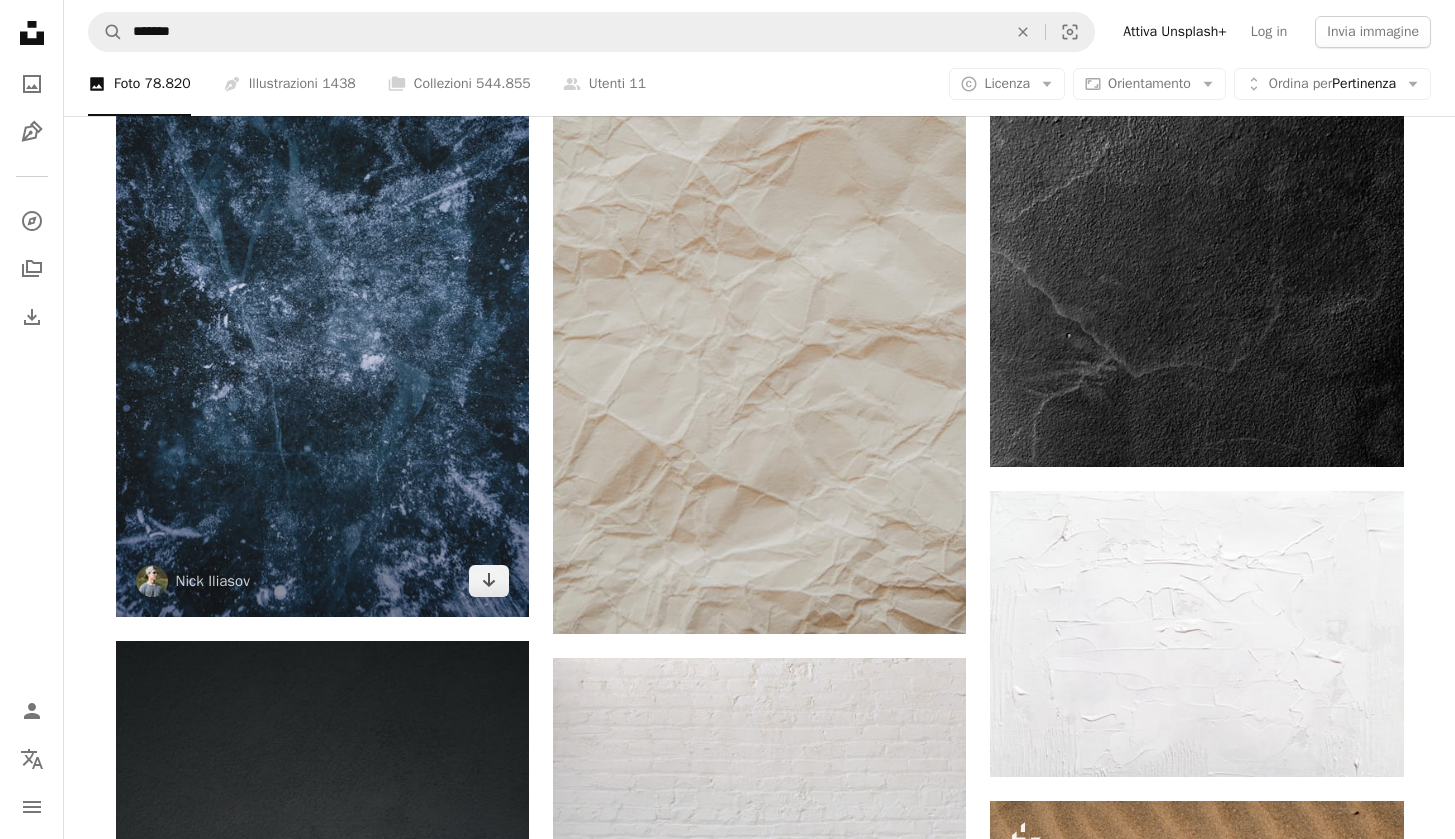 click at bounding box center [322, 307] 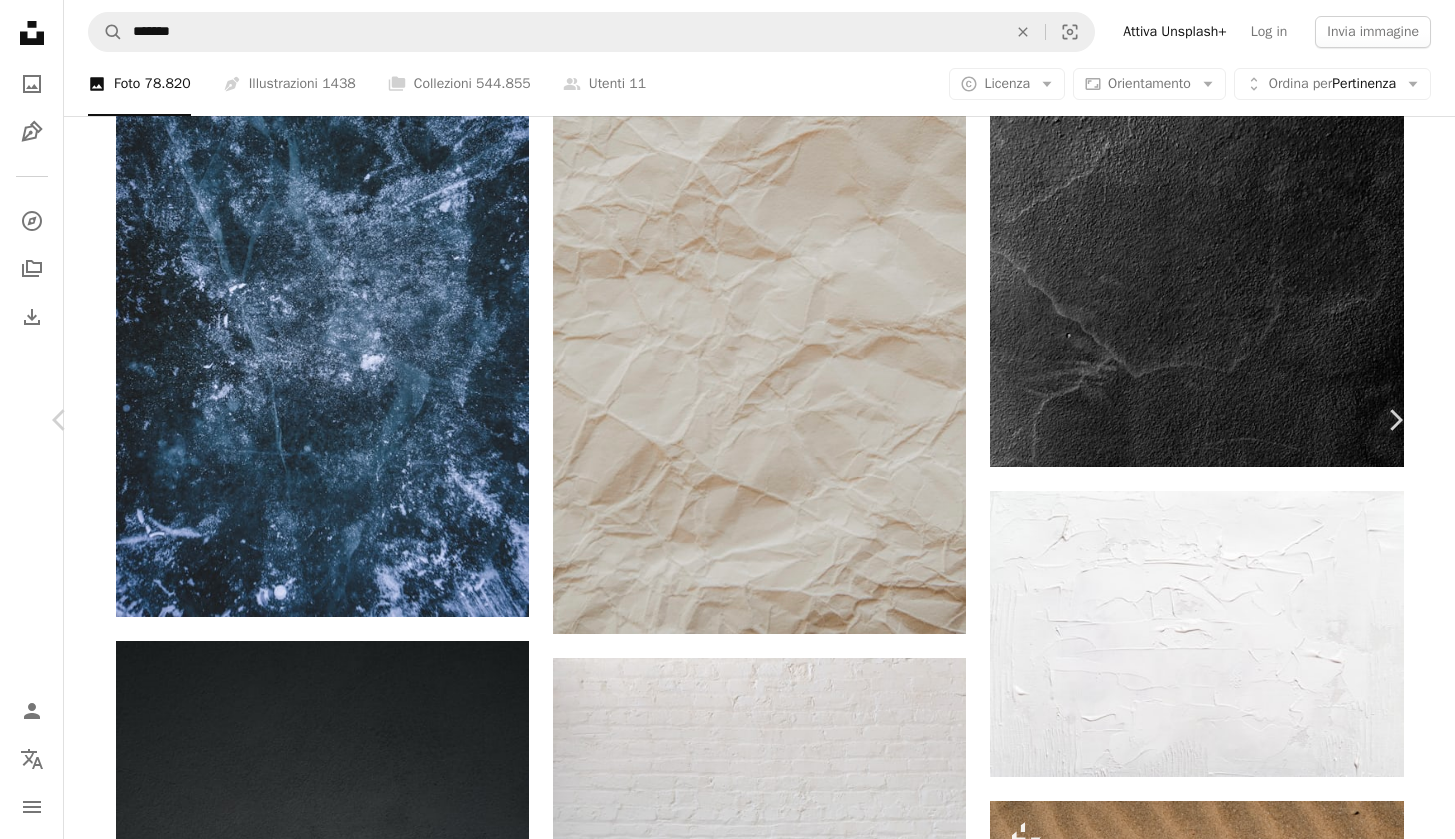 click on "Scarica gratuitamente" at bounding box center (1182, 6845) 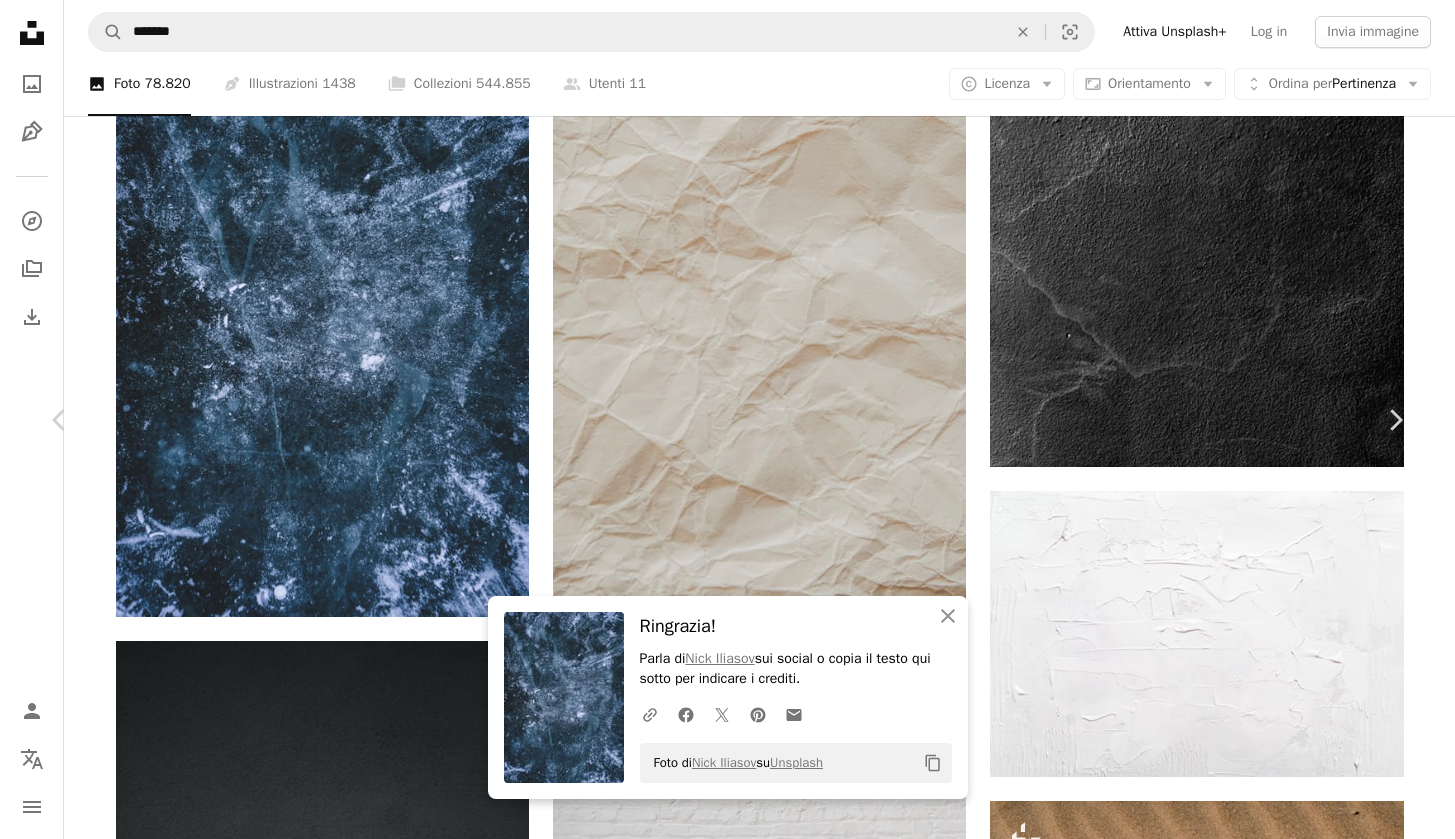 click on "An X shape" at bounding box center [20, 20] 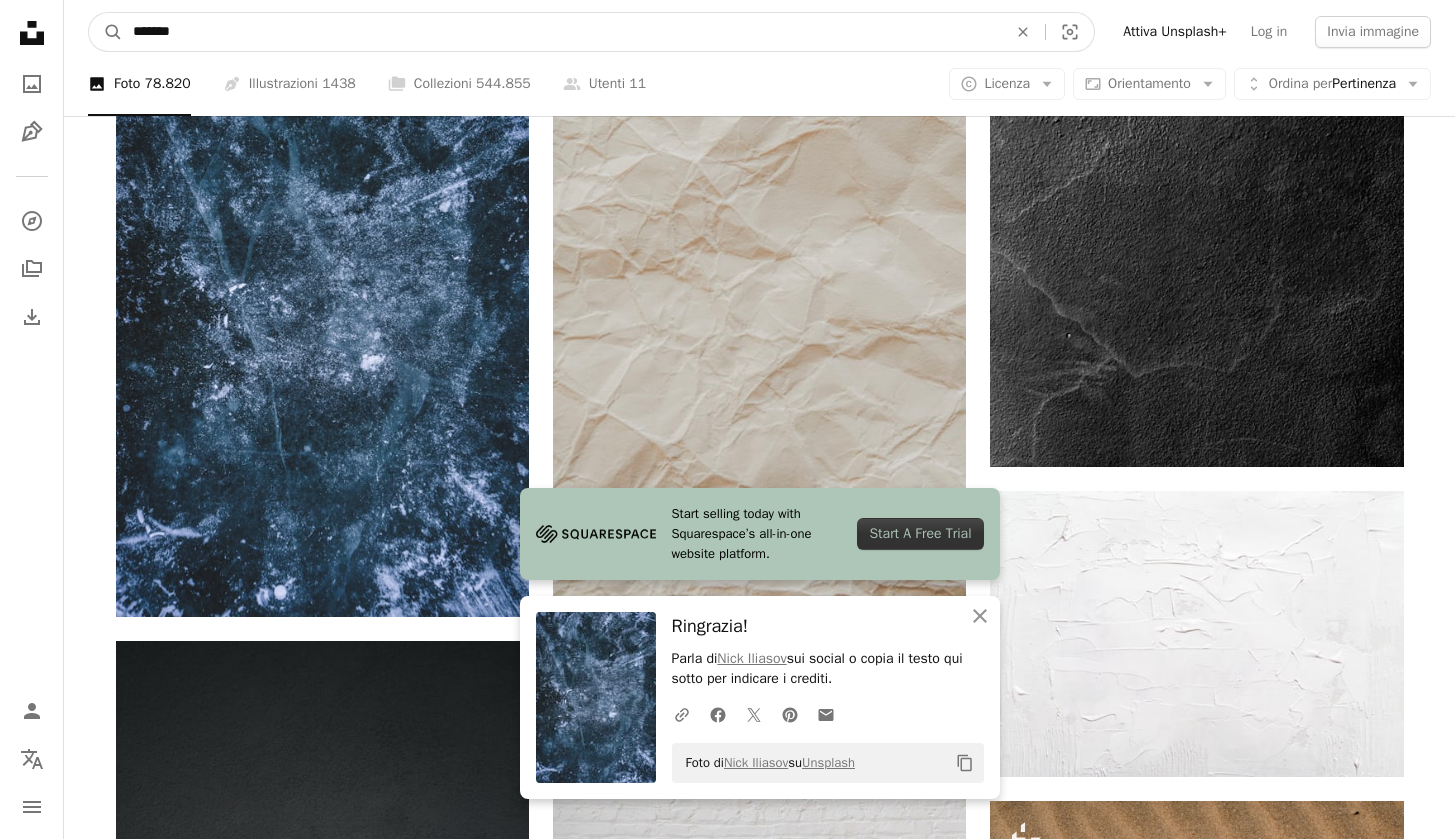 click on "*******" at bounding box center [562, 32] 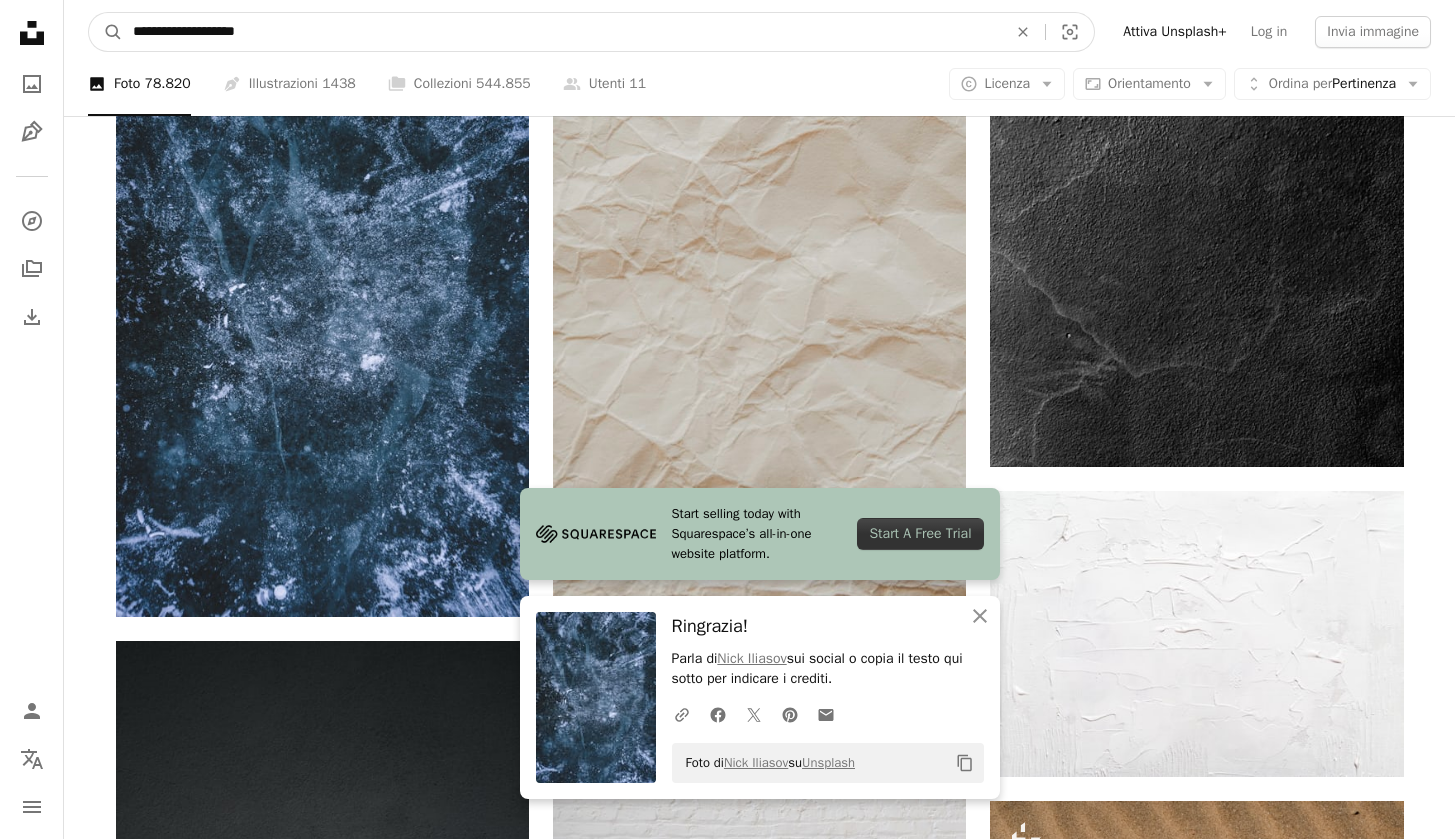 type on "**********" 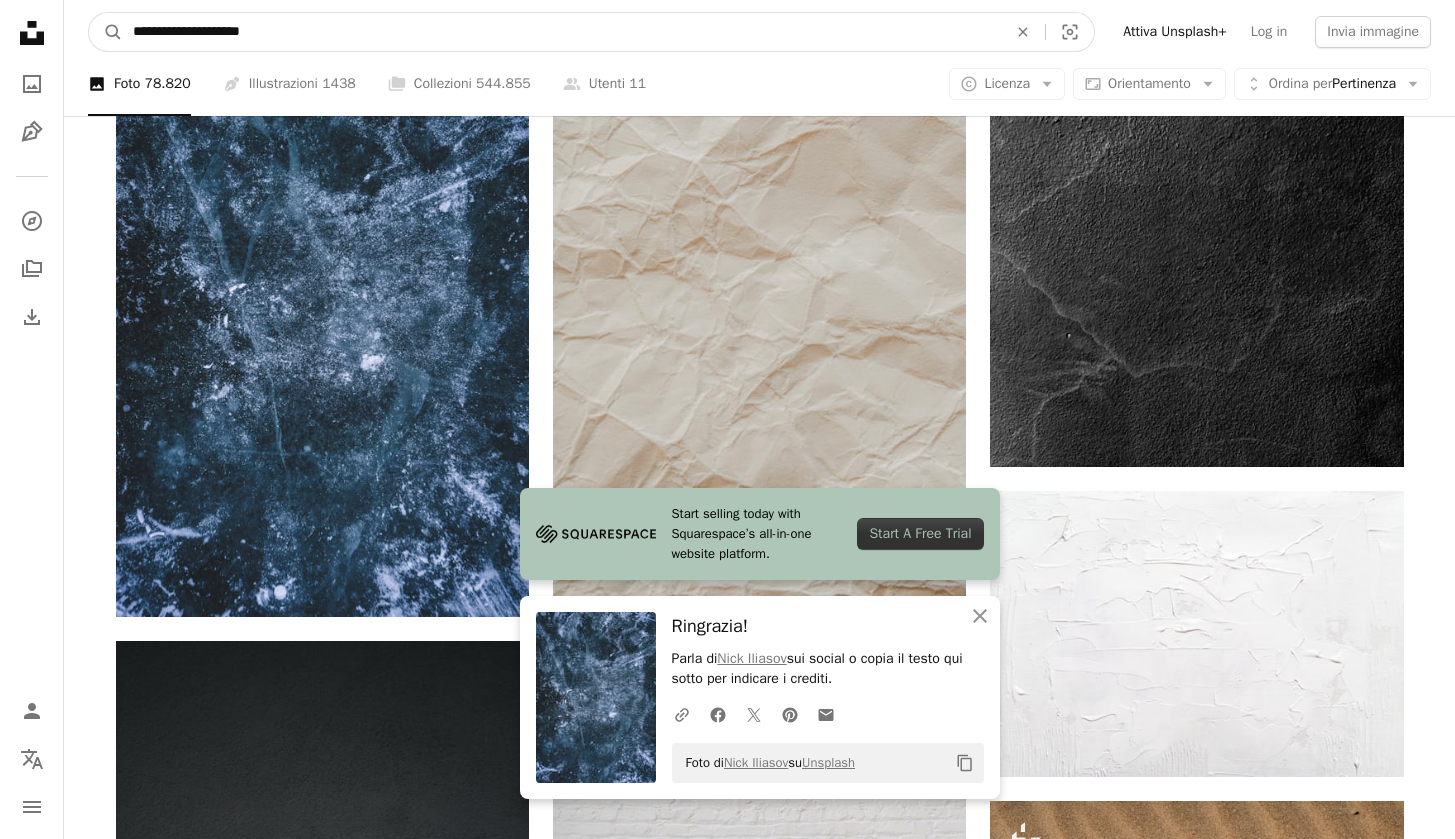 click on "A magnifying glass" at bounding box center [106, 32] 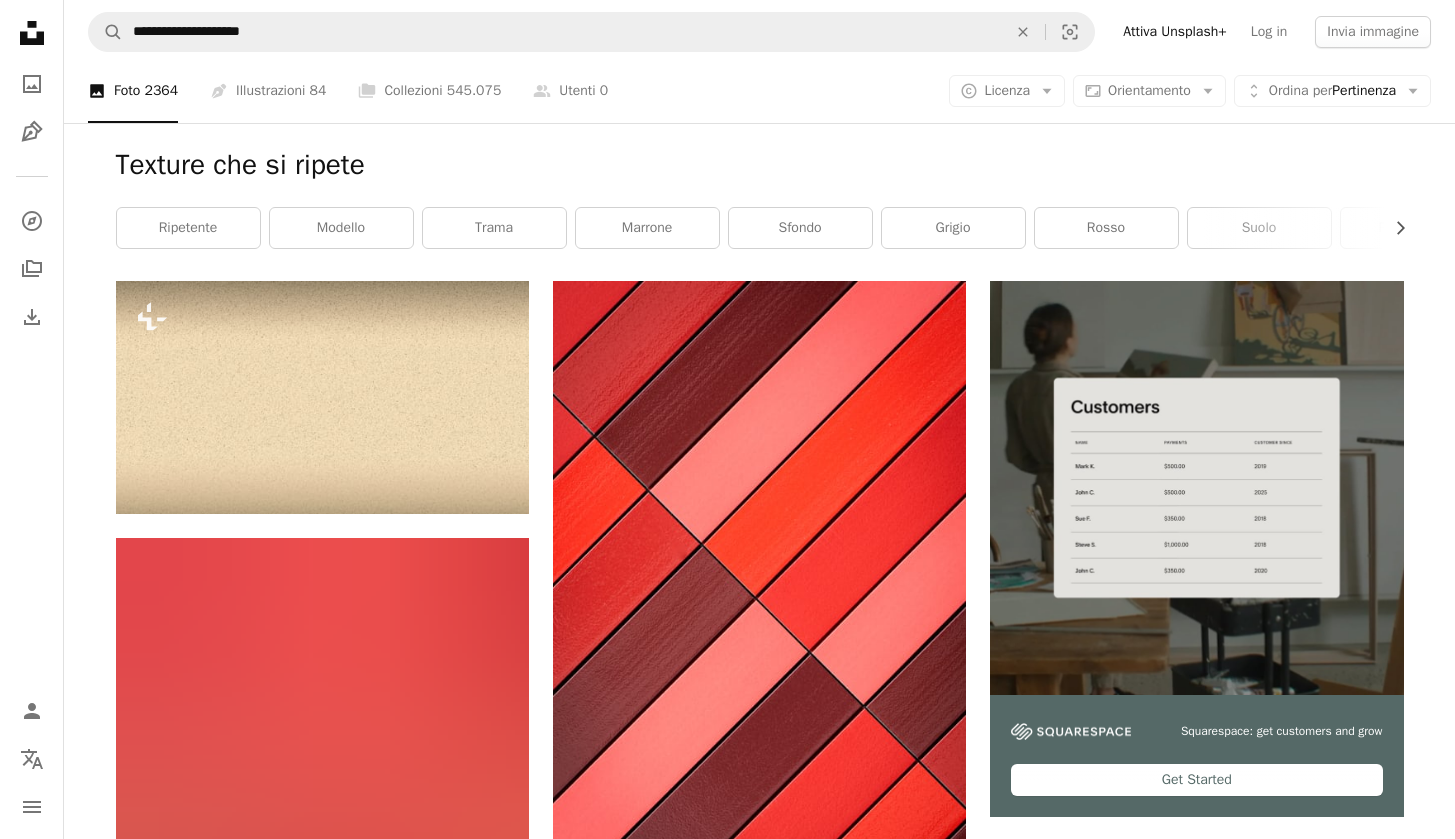 scroll, scrollTop: 0, scrollLeft: 0, axis: both 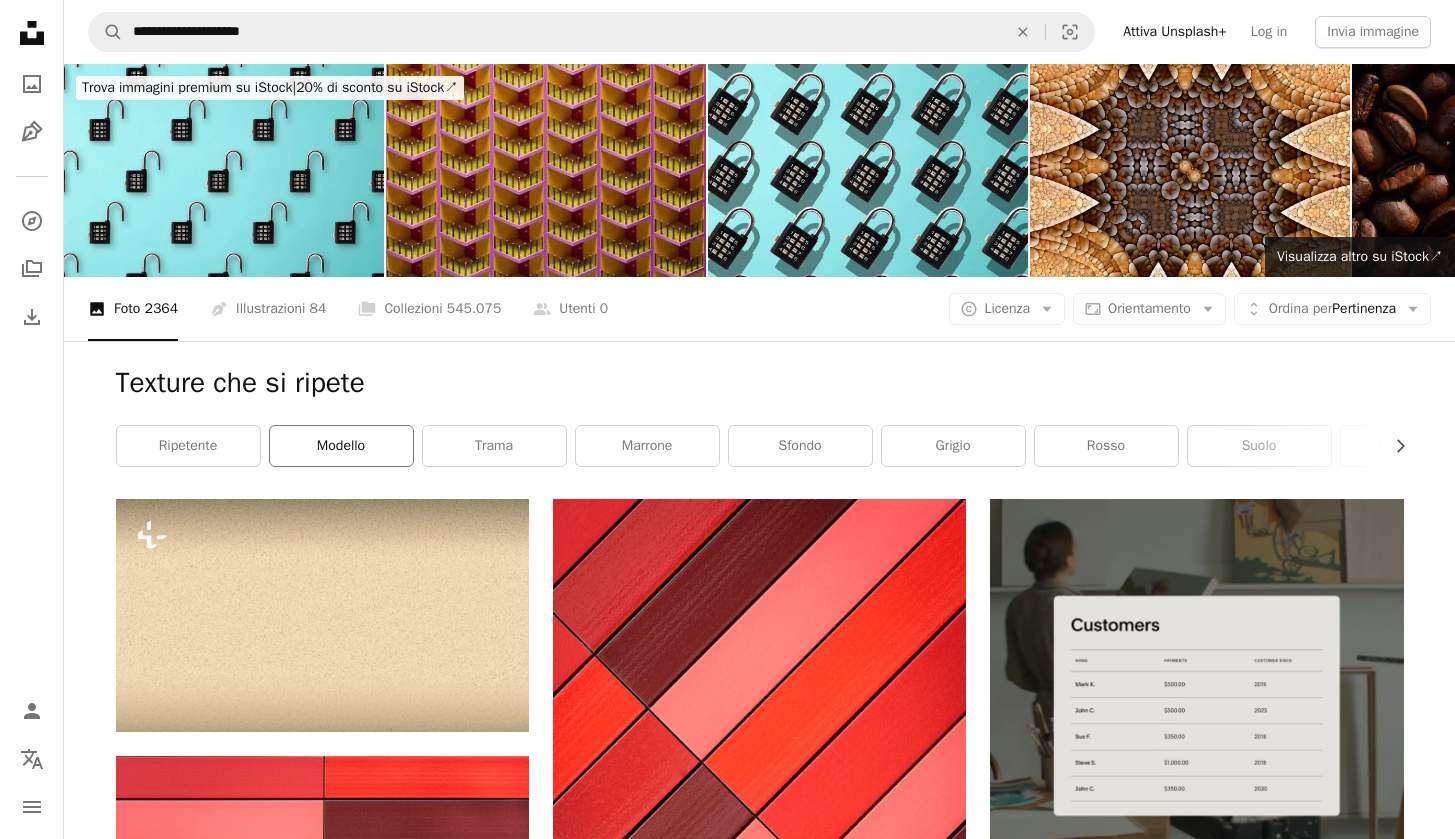 click on "modello" at bounding box center [341, 446] 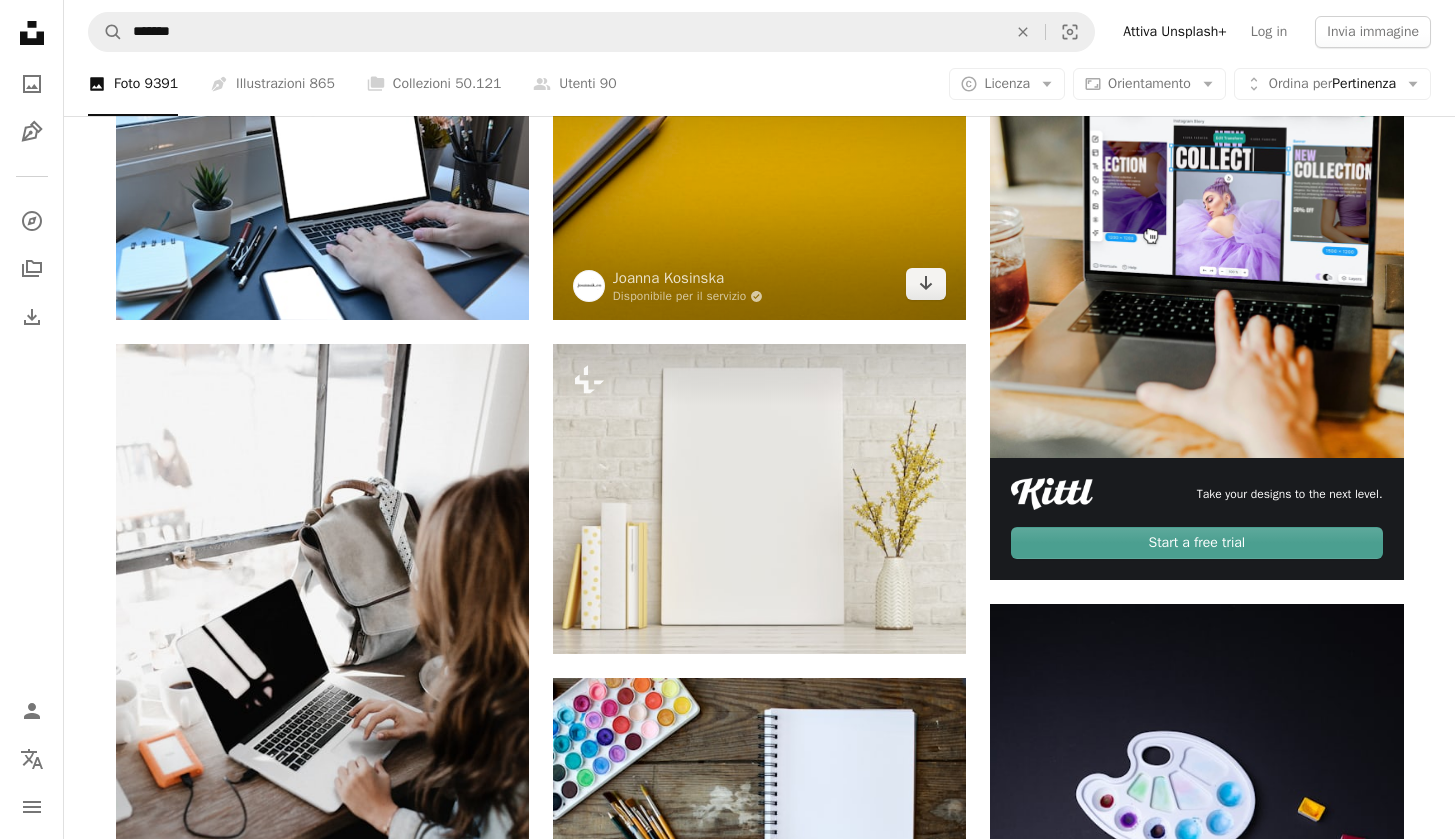 scroll, scrollTop: 0, scrollLeft: 0, axis: both 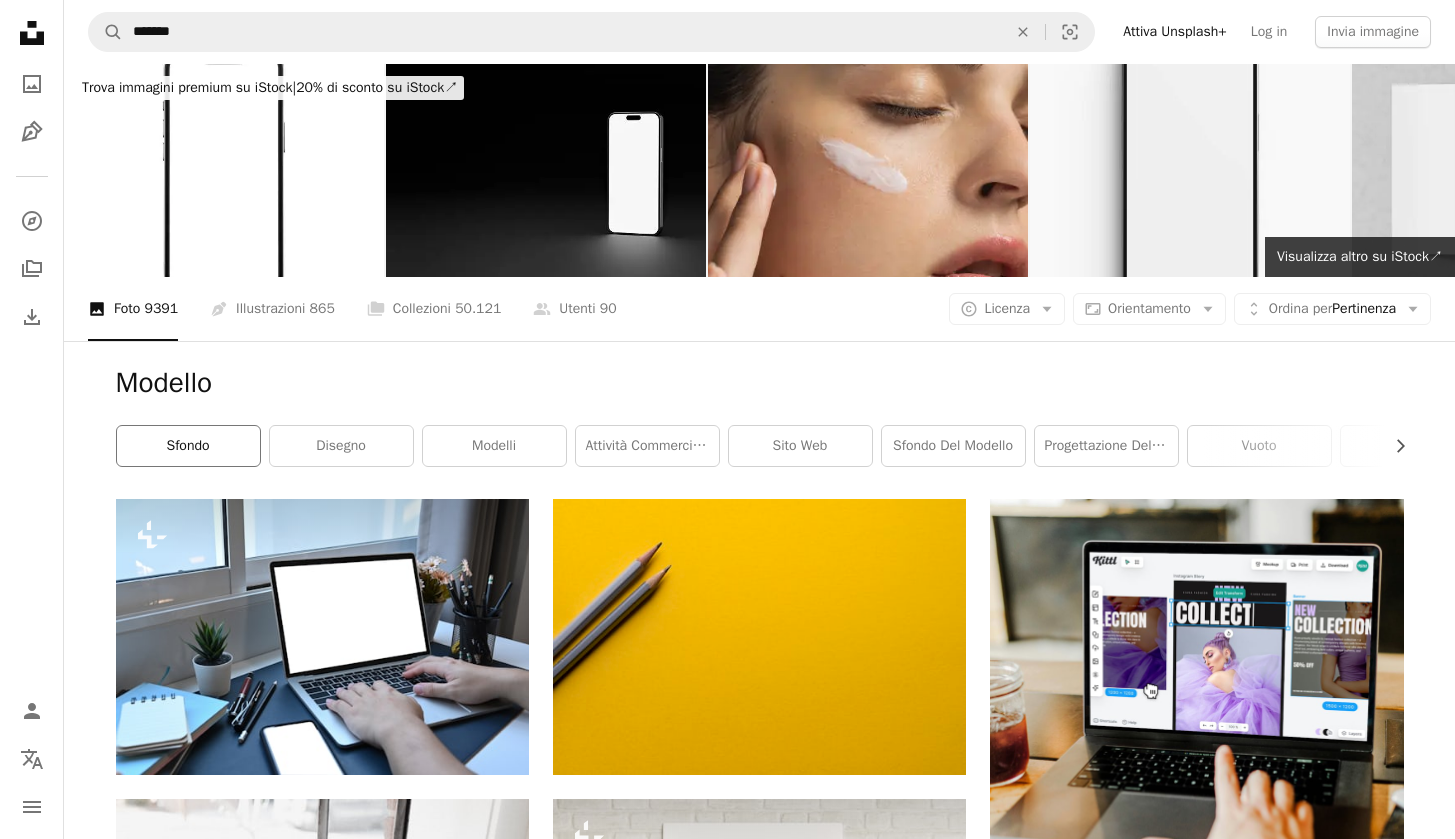 click on "sfondo" at bounding box center (188, 446) 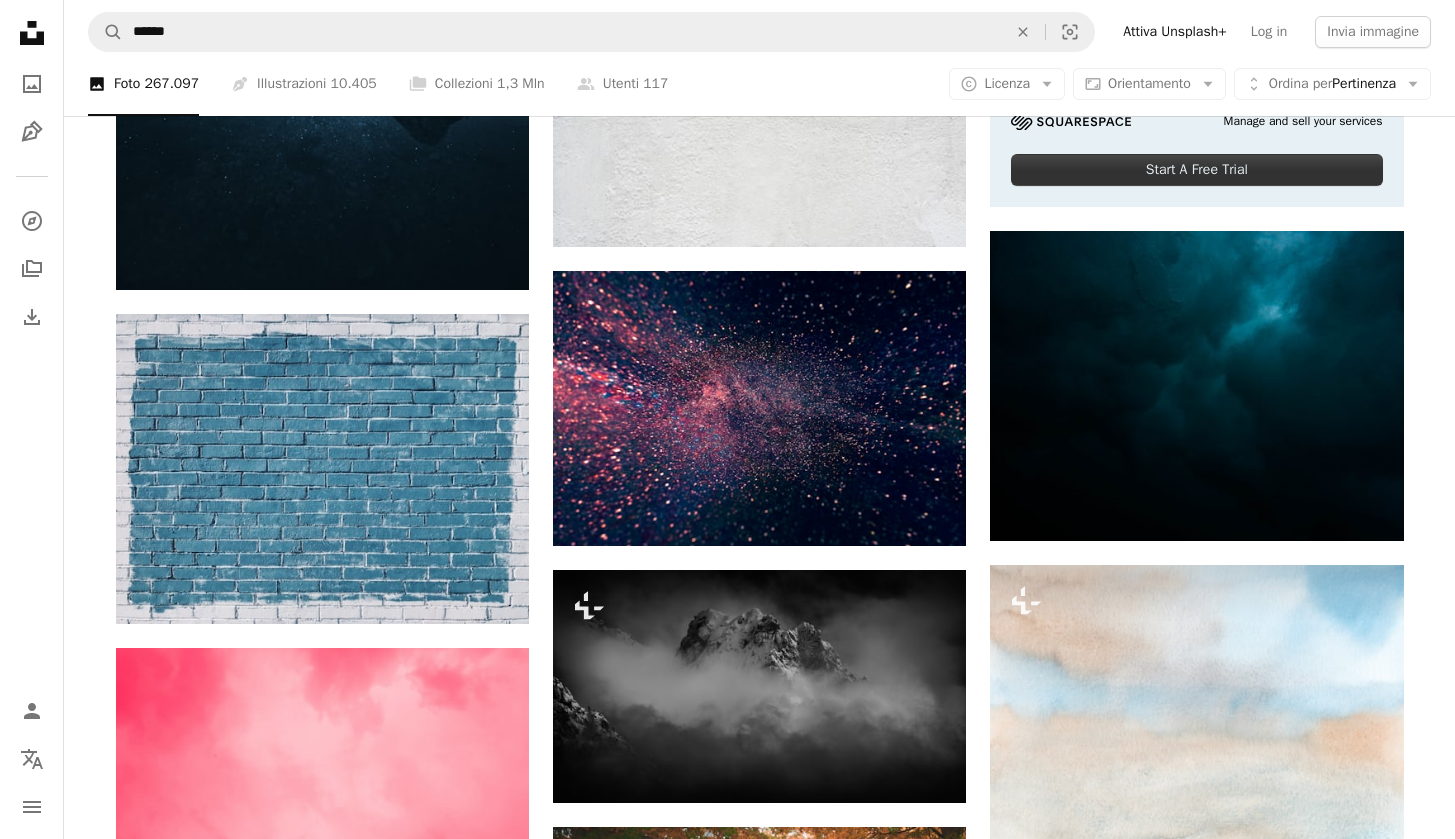 scroll, scrollTop: 0, scrollLeft: 0, axis: both 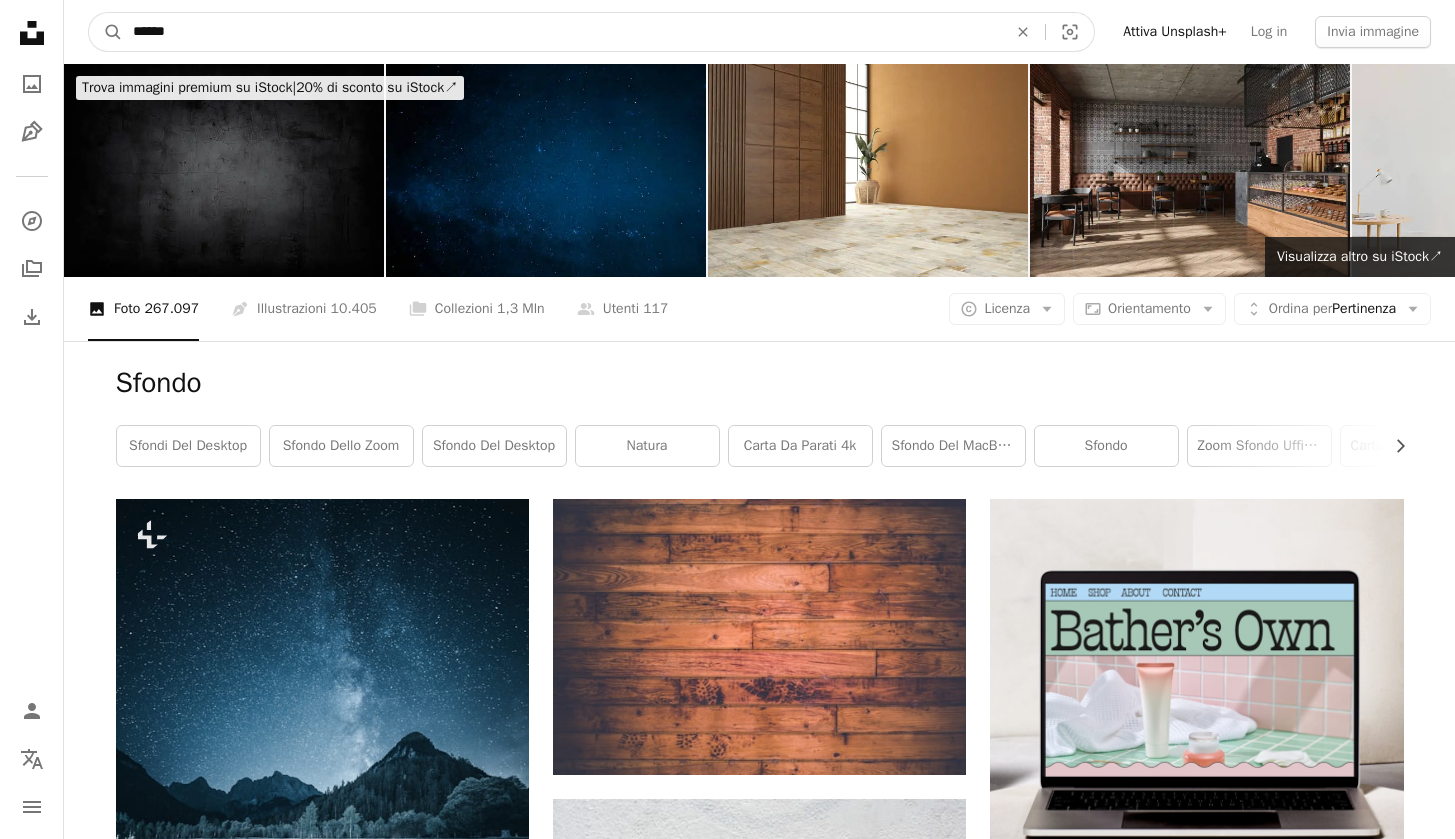 drag, startPoint x: 237, startPoint y: 29, endPoint x: 125, endPoint y: 39, distance: 112.44554 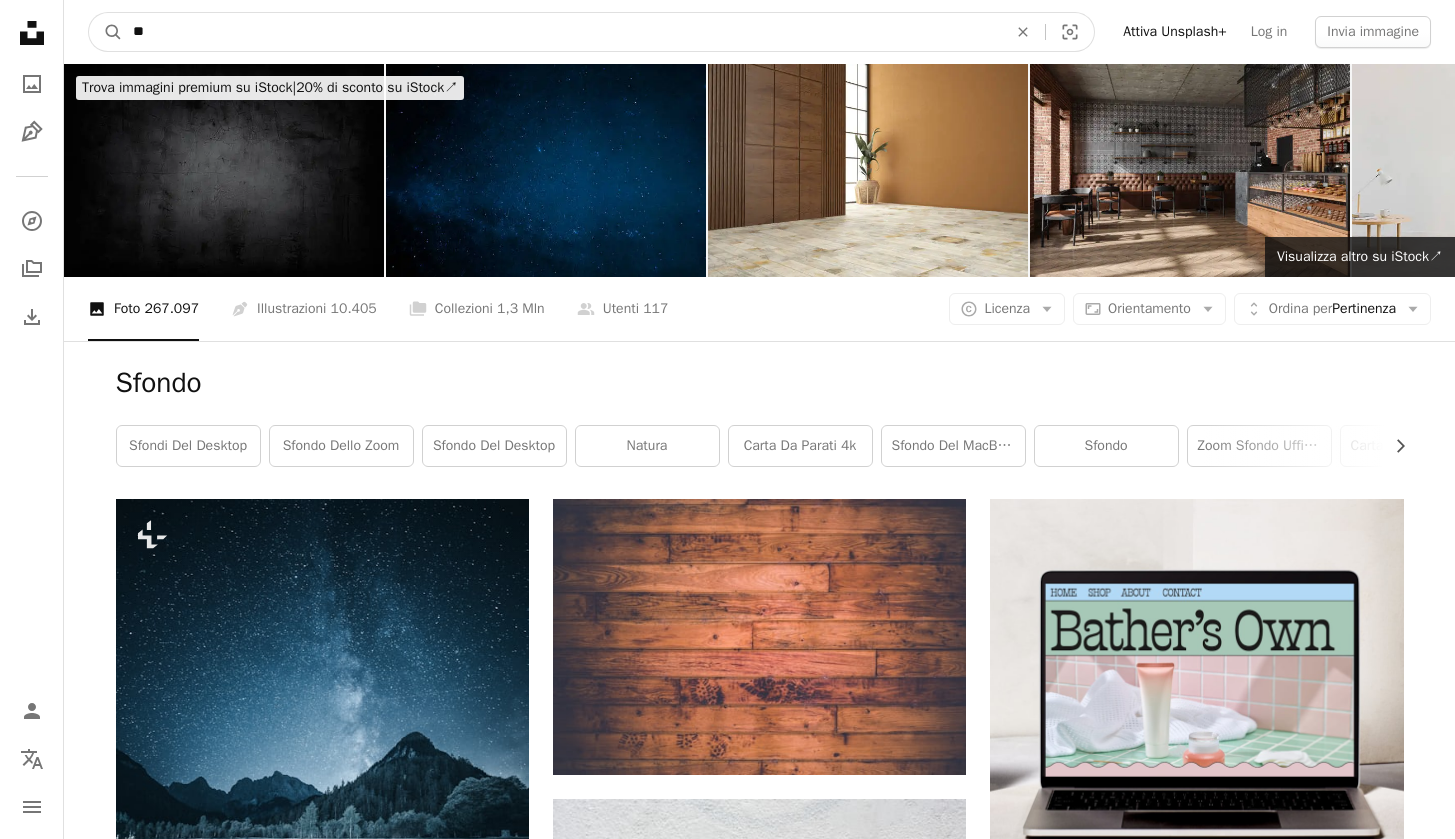 type on "*" 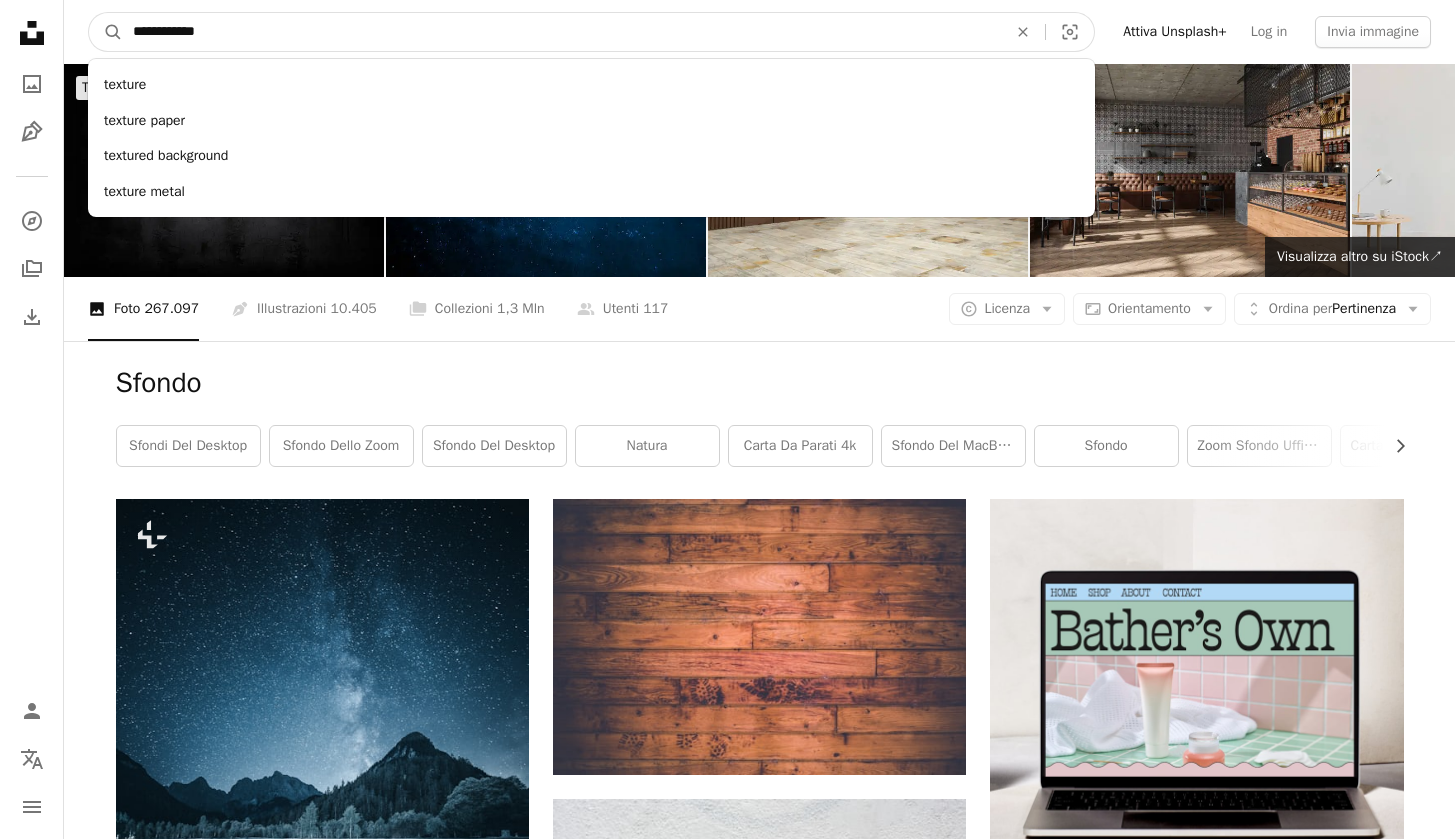 type on "**********" 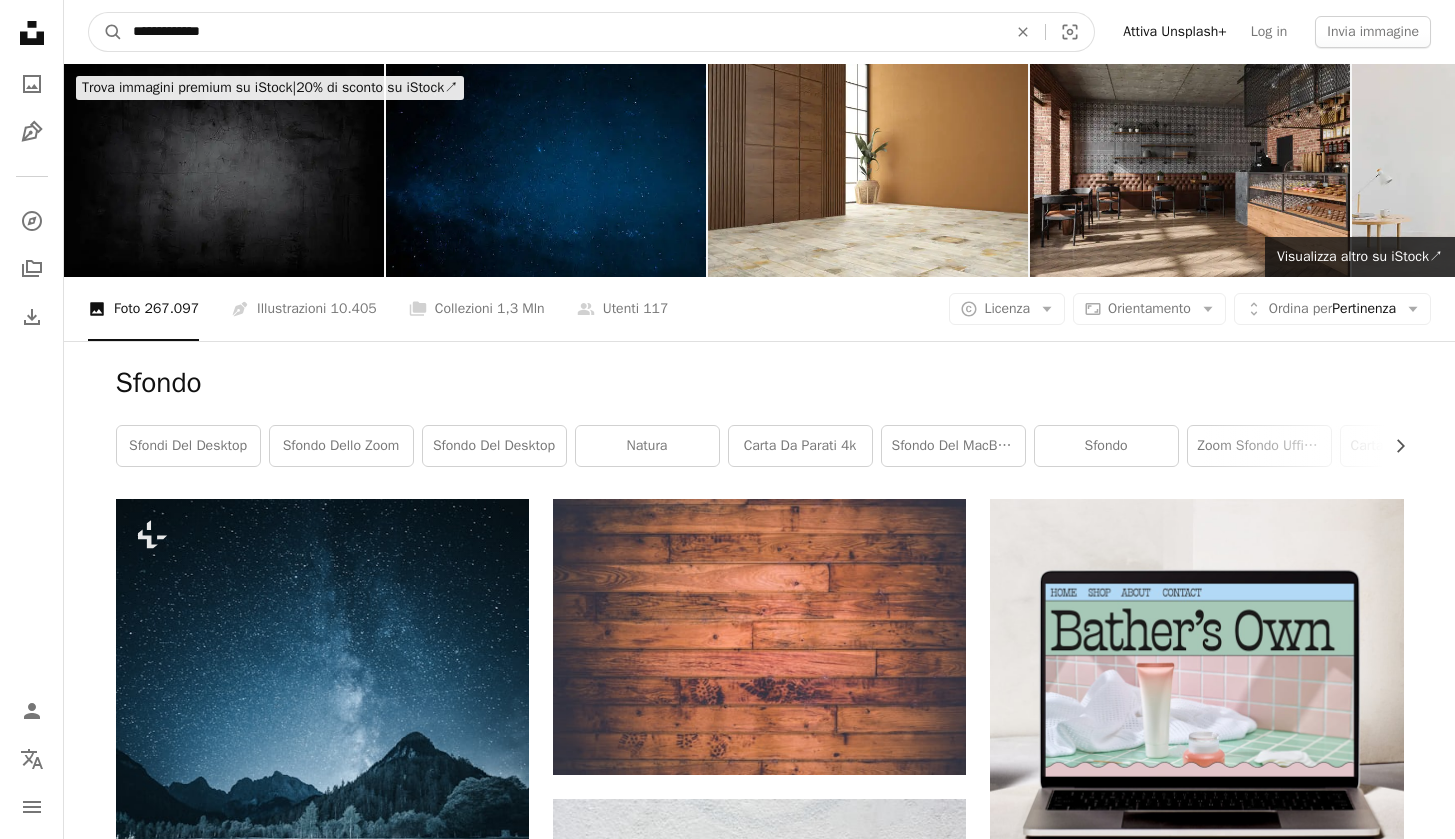 click on "A magnifying glass" at bounding box center [106, 32] 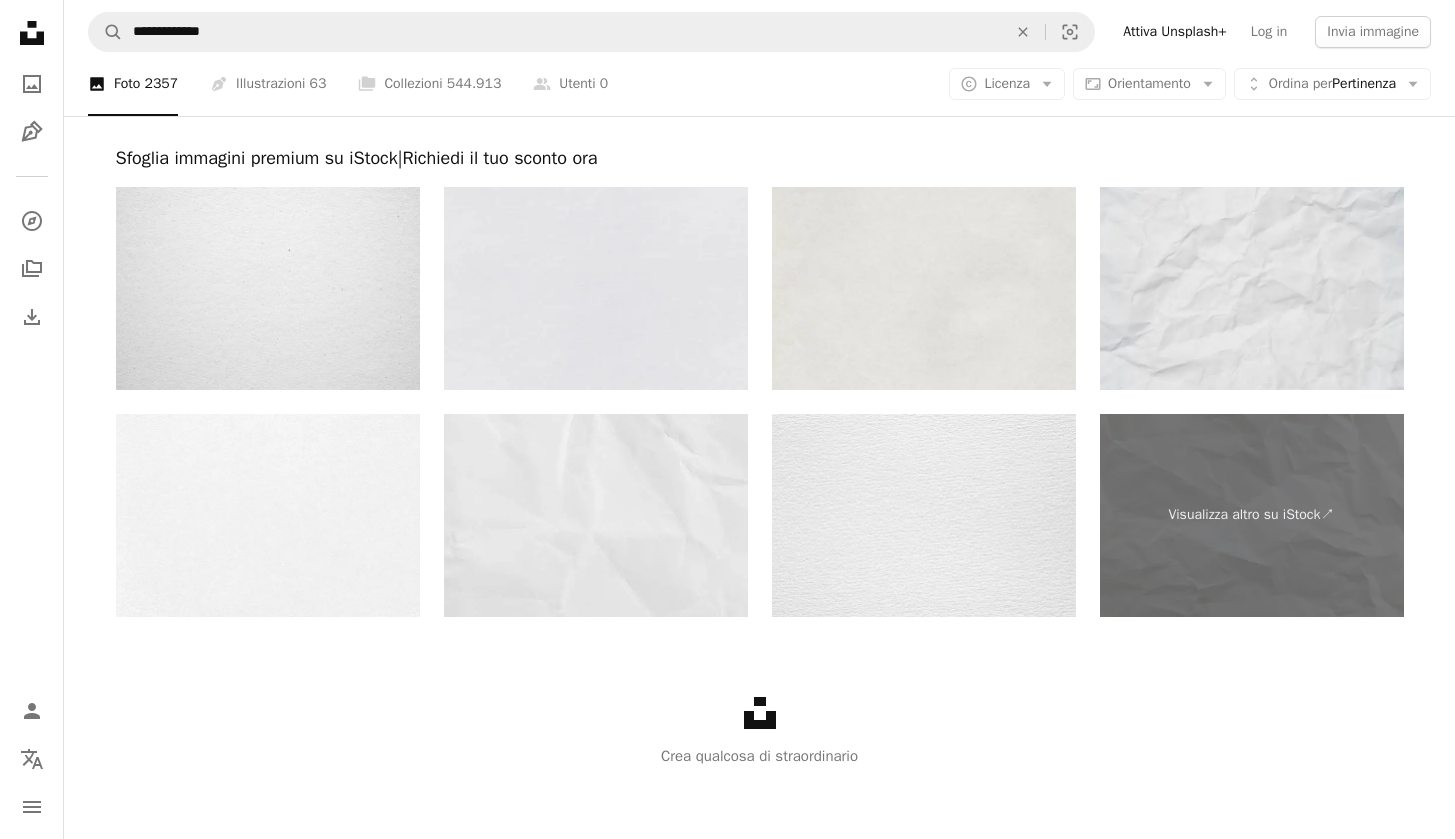 scroll, scrollTop: 4196, scrollLeft: 0, axis: vertical 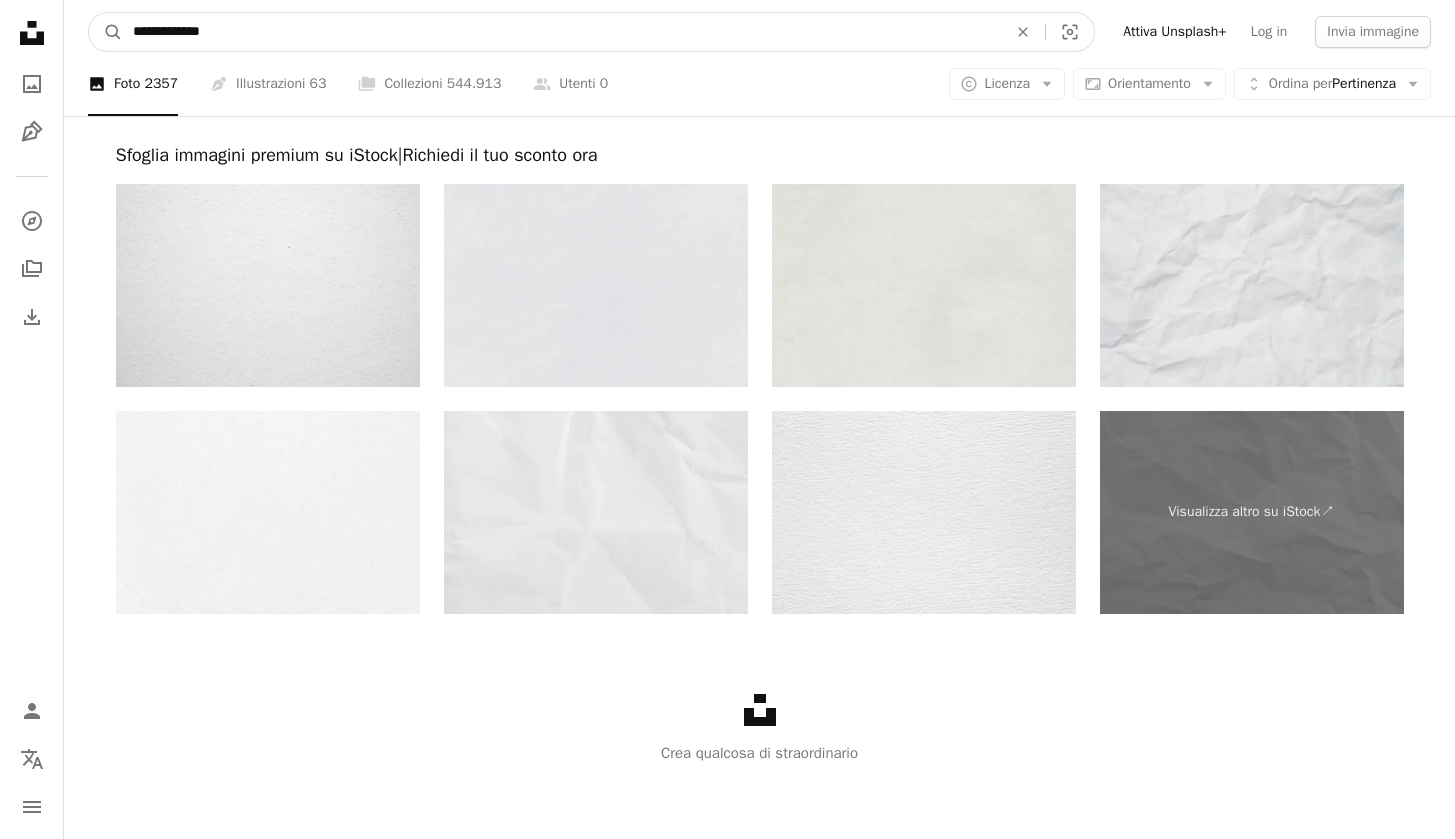 click on "**********" at bounding box center [562, 32] 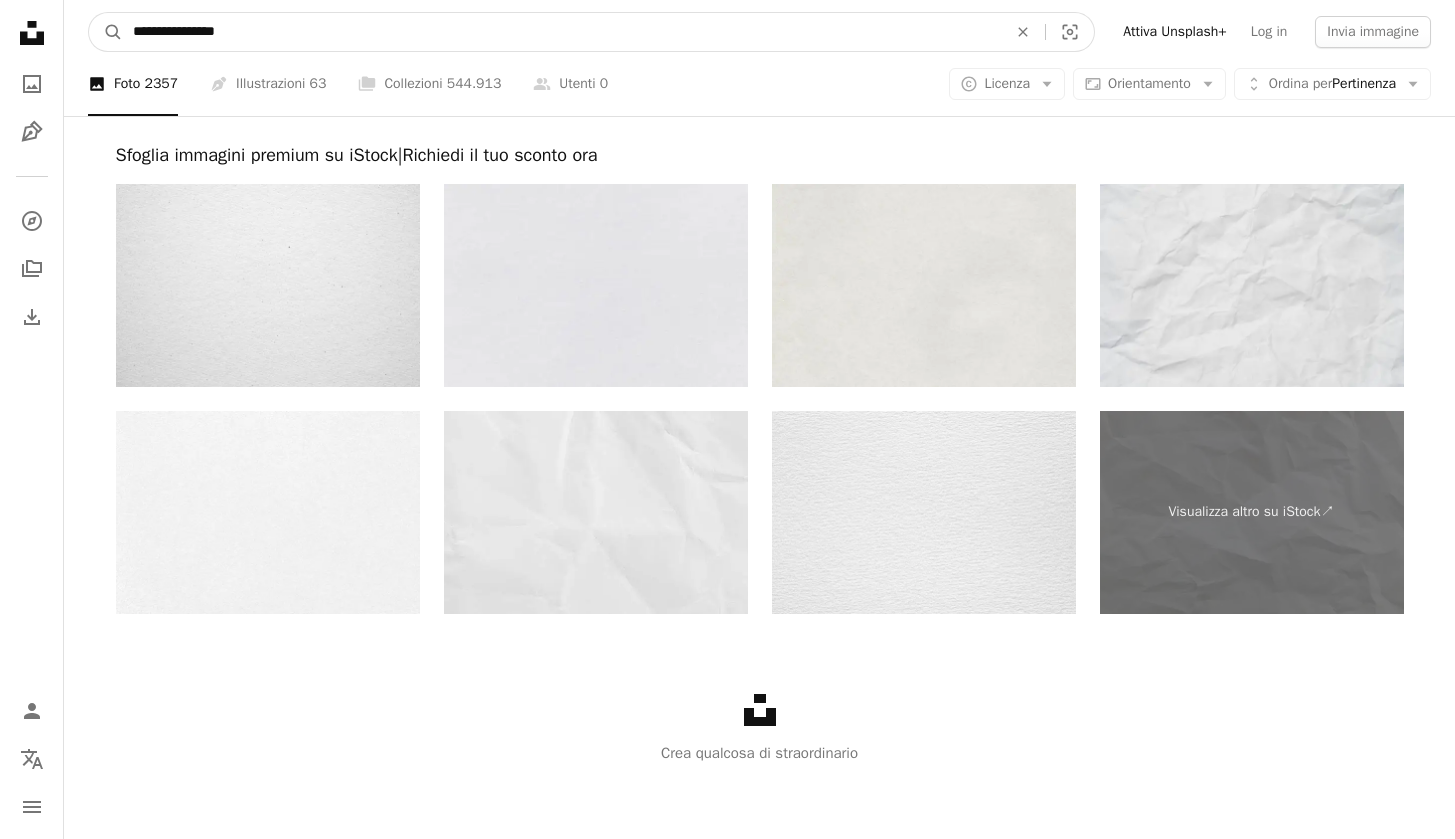 type on "**********" 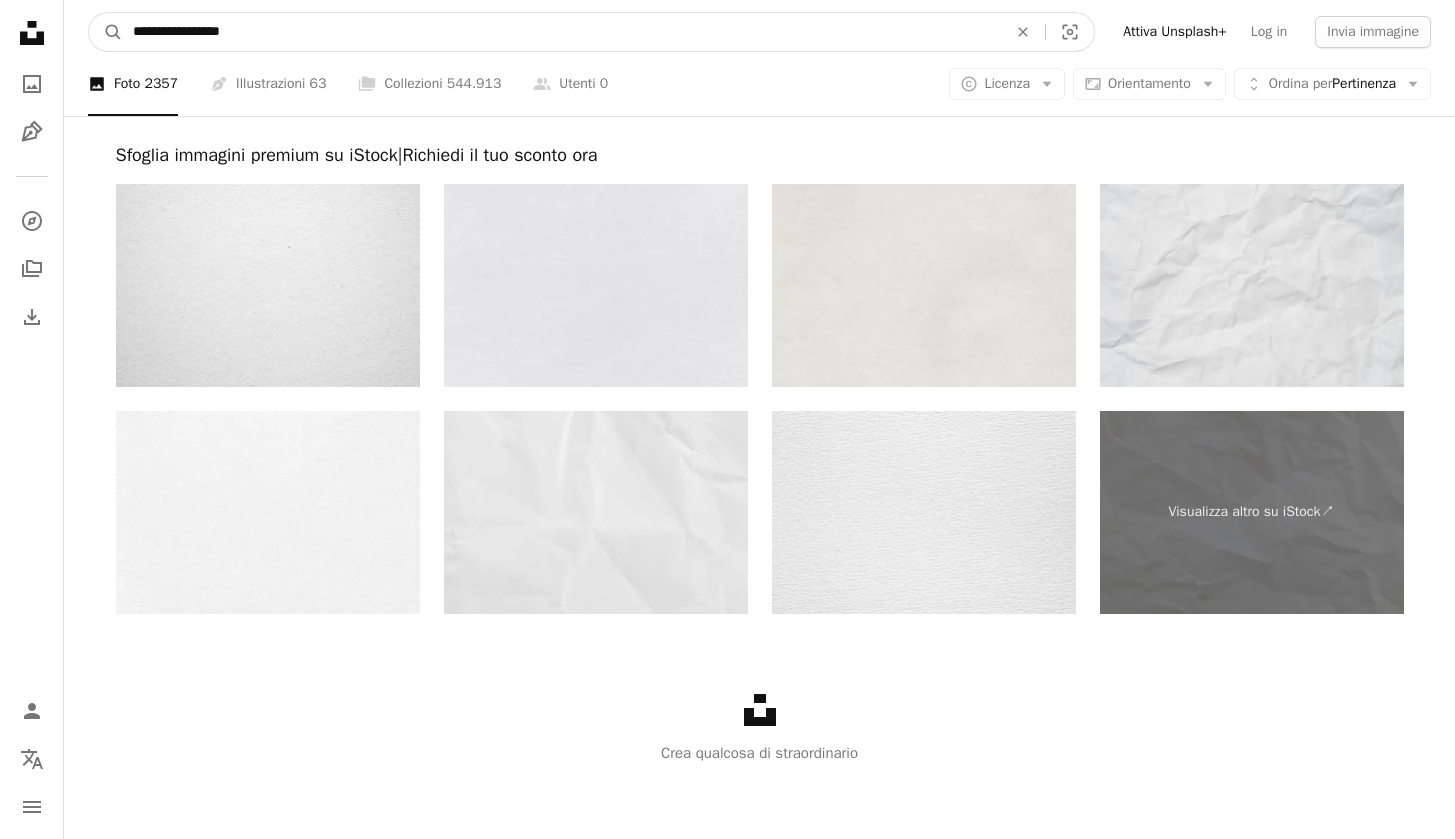 click on "A magnifying glass" at bounding box center [106, 32] 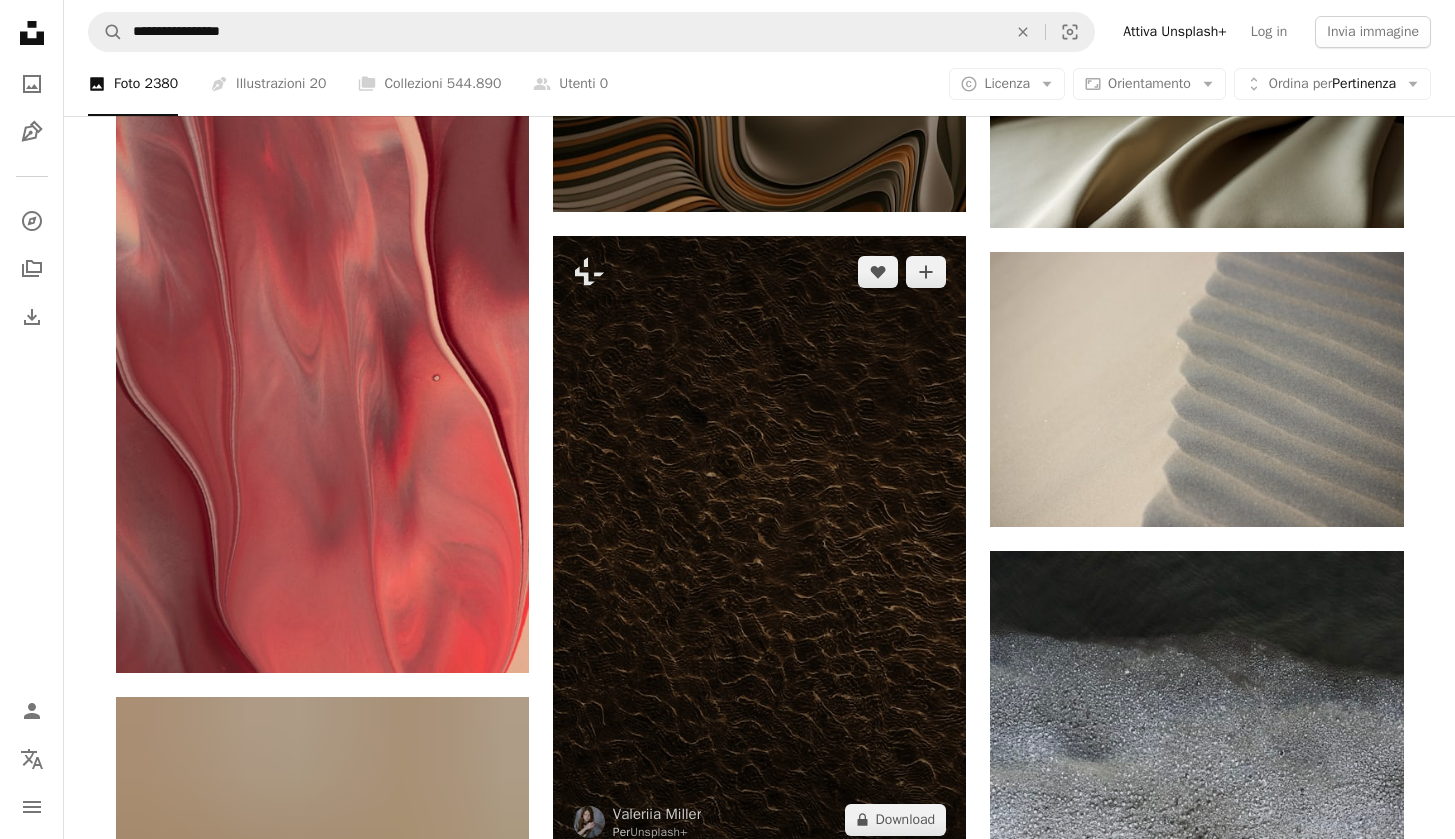 scroll, scrollTop: 2861, scrollLeft: 0, axis: vertical 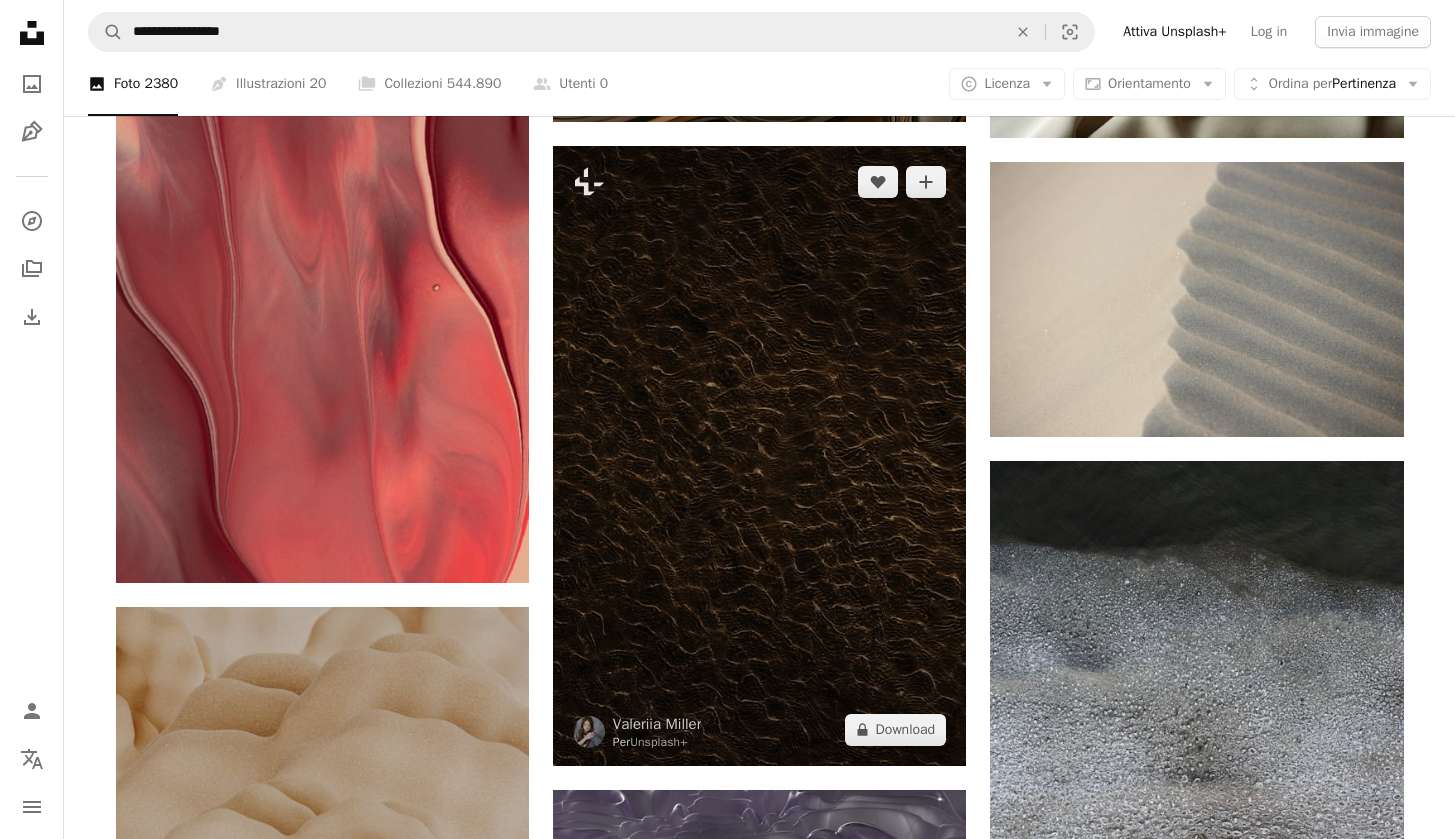 click at bounding box center (759, 456) 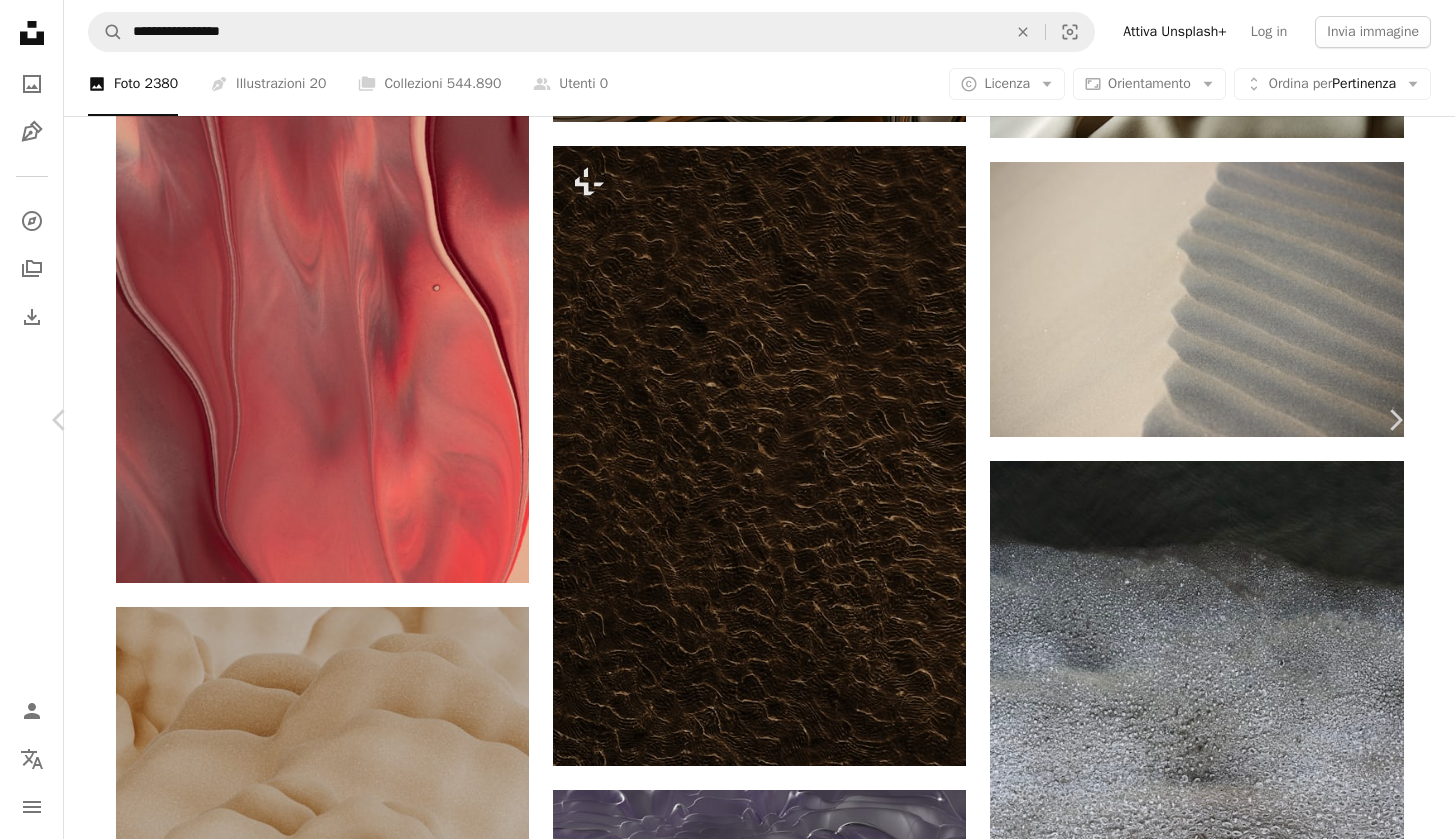 click on "An X shape" at bounding box center [20, 20] 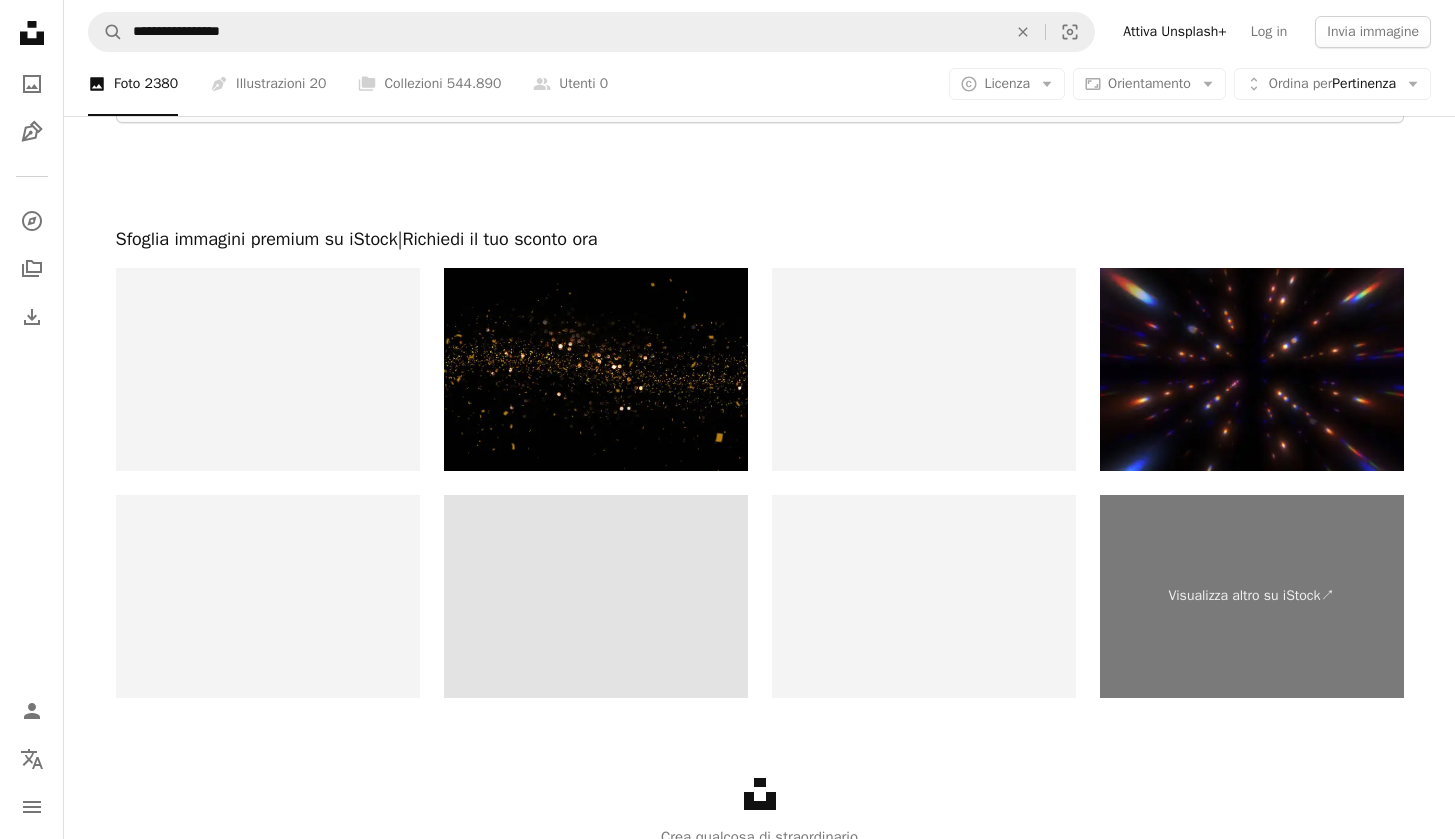scroll, scrollTop: 7474, scrollLeft: 0, axis: vertical 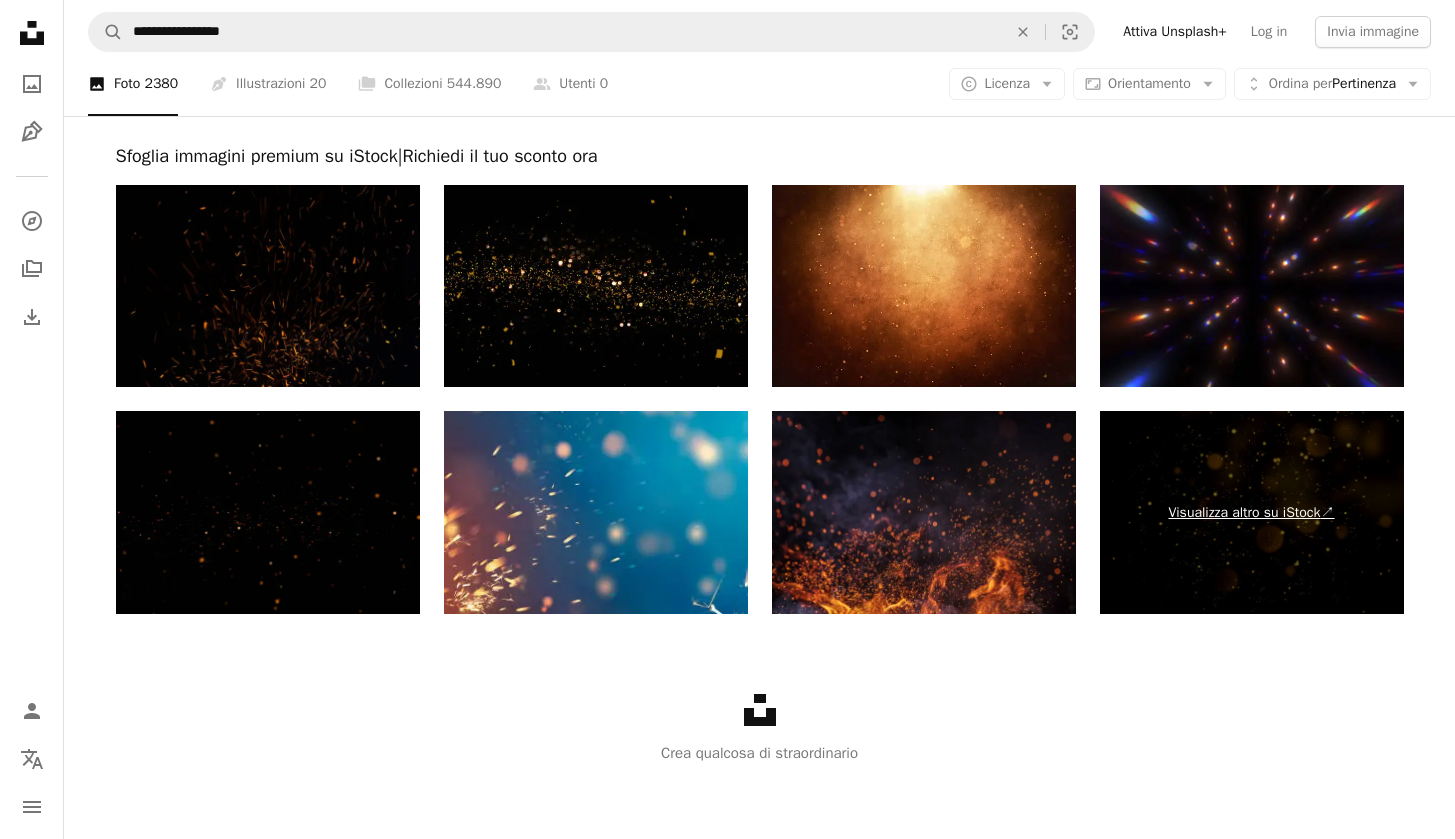 click on "Visualizza altro su iStock  ↗" at bounding box center [1252, 512] 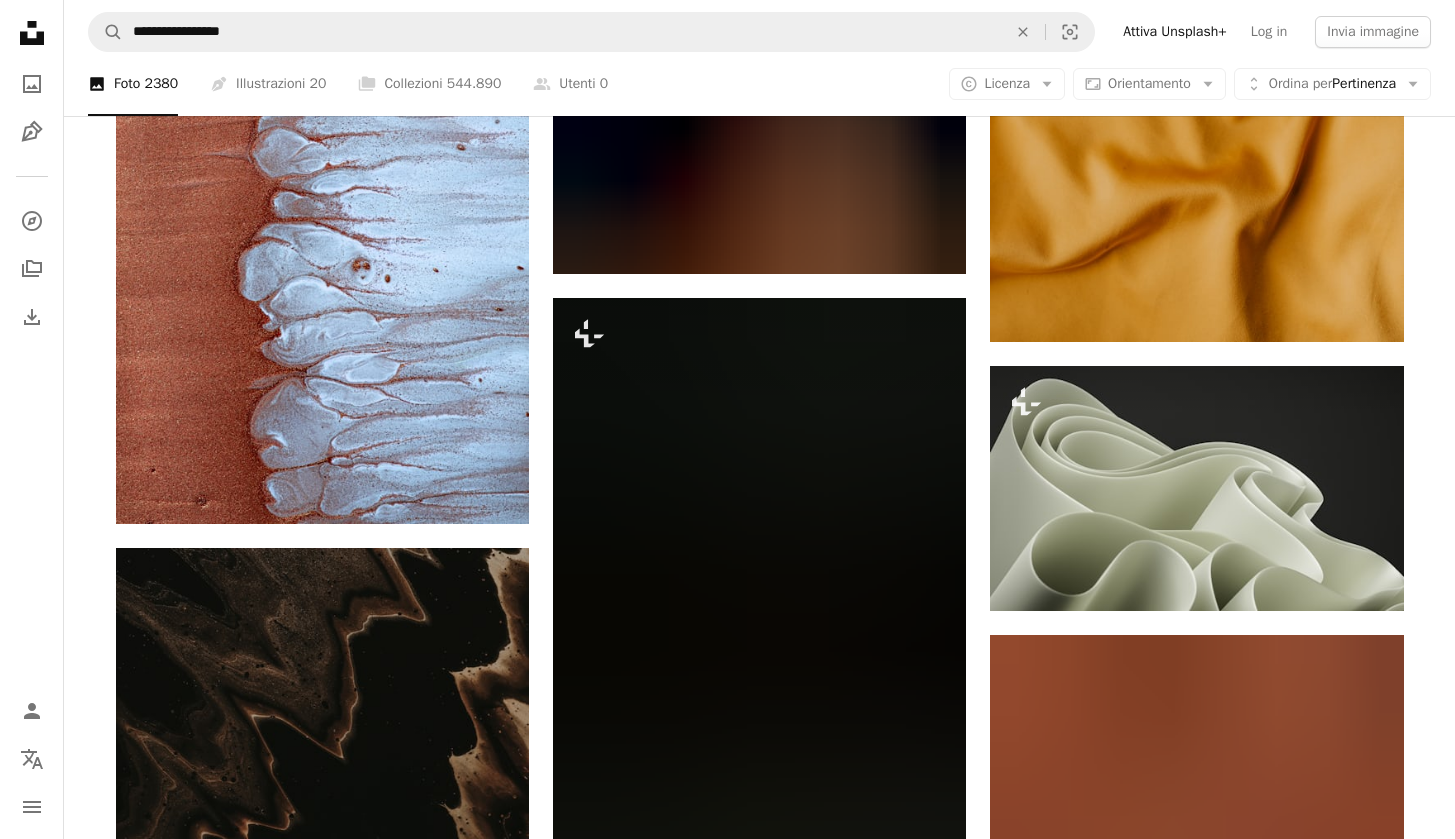 scroll, scrollTop: 3146, scrollLeft: 0, axis: vertical 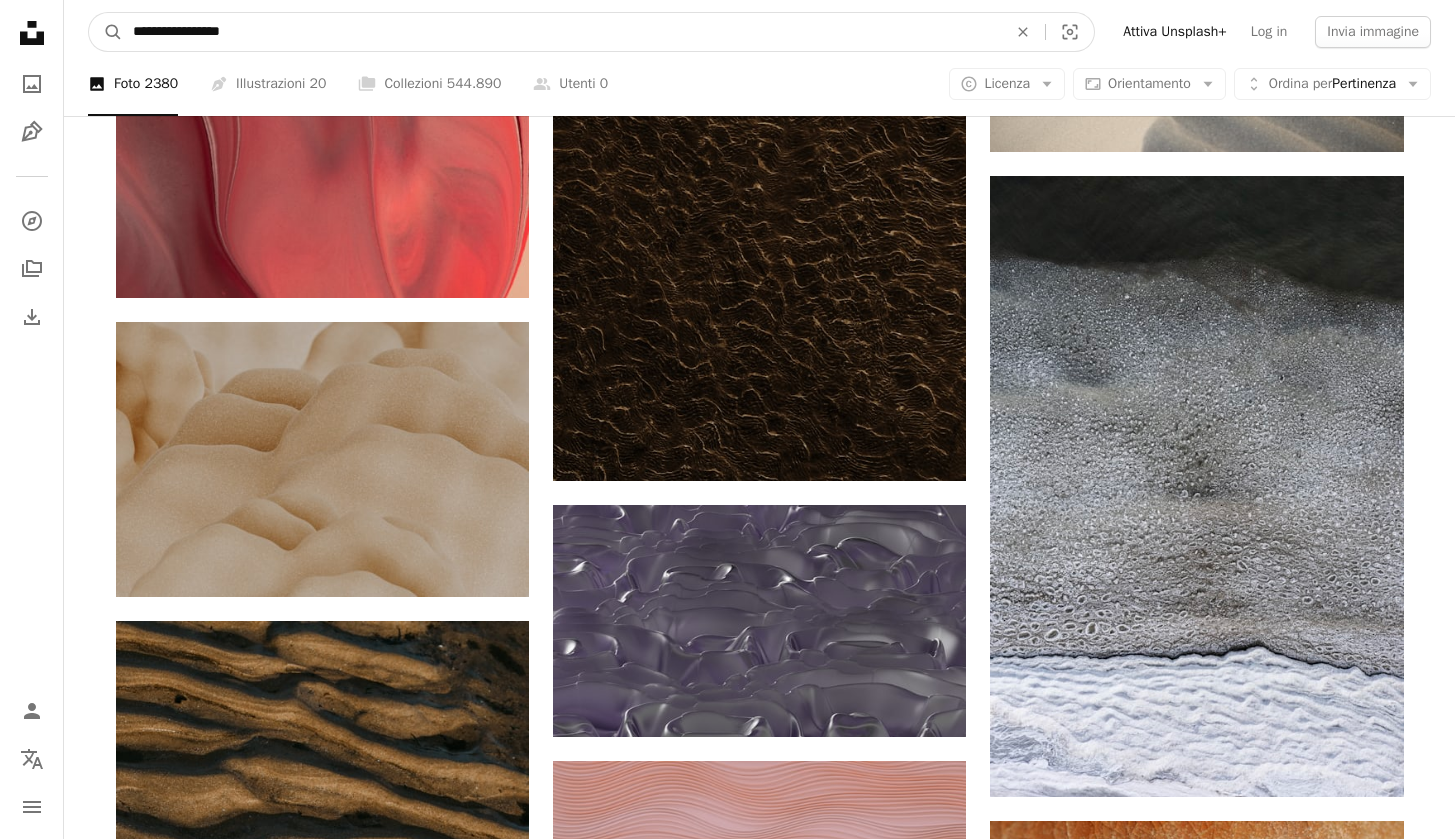 drag, startPoint x: 294, startPoint y: 15, endPoint x: 167, endPoint y: 33, distance: 128.26924 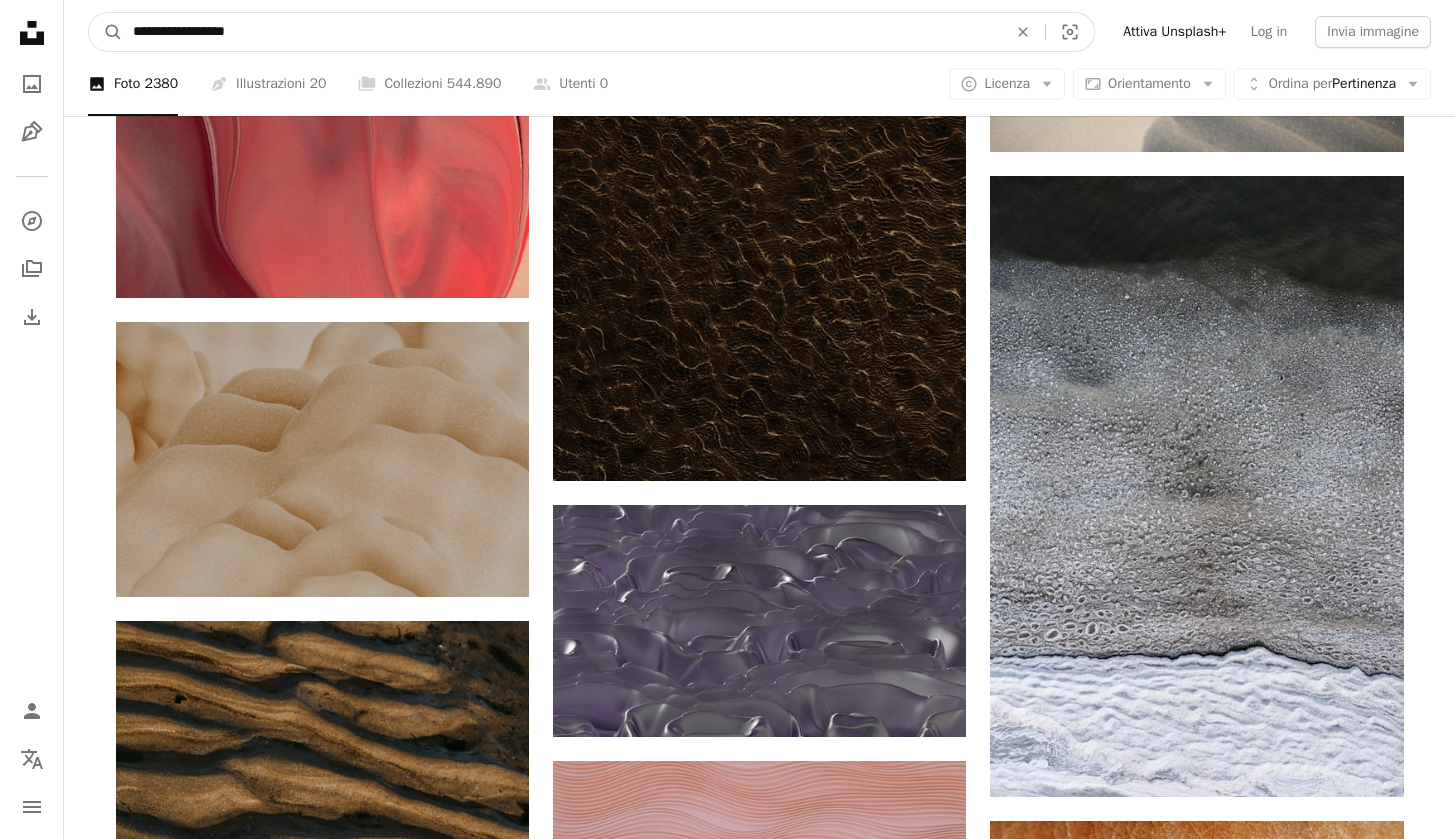 type on "**********" 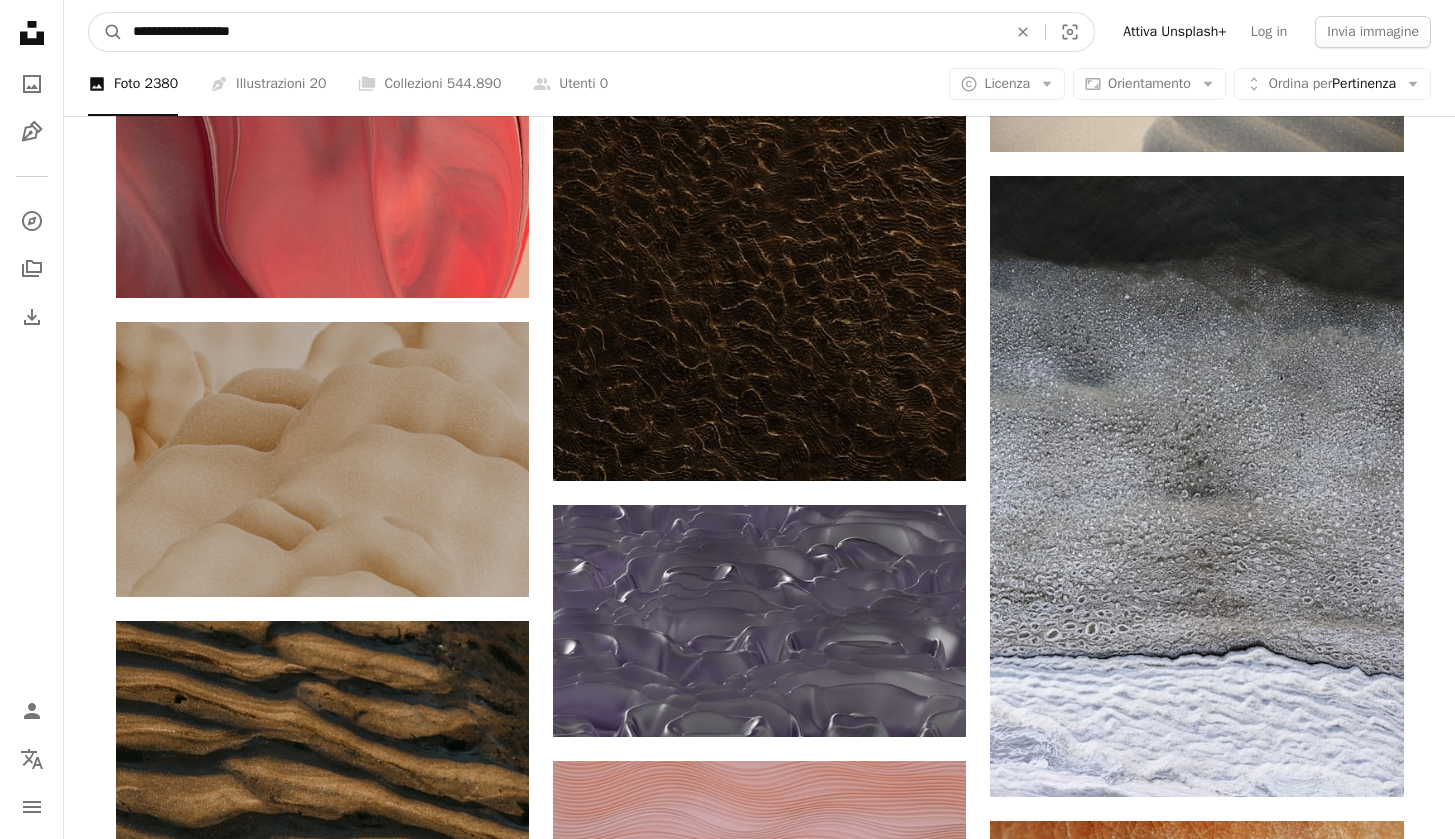 click on "A magnifying glass" at bounding box center [106, 32] 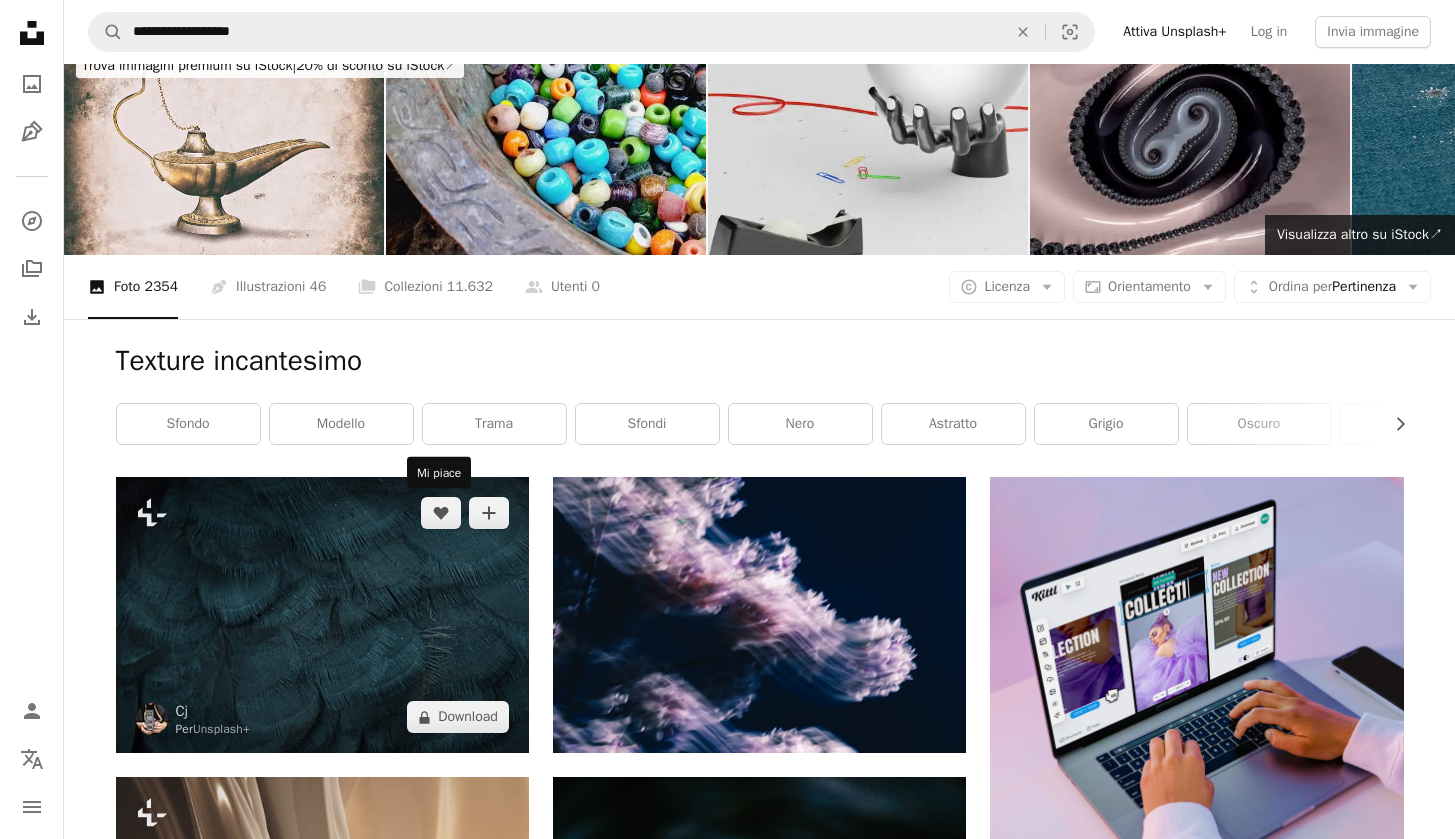 scroll, scrollTop: 0, scrollLeft: 0, axis: both 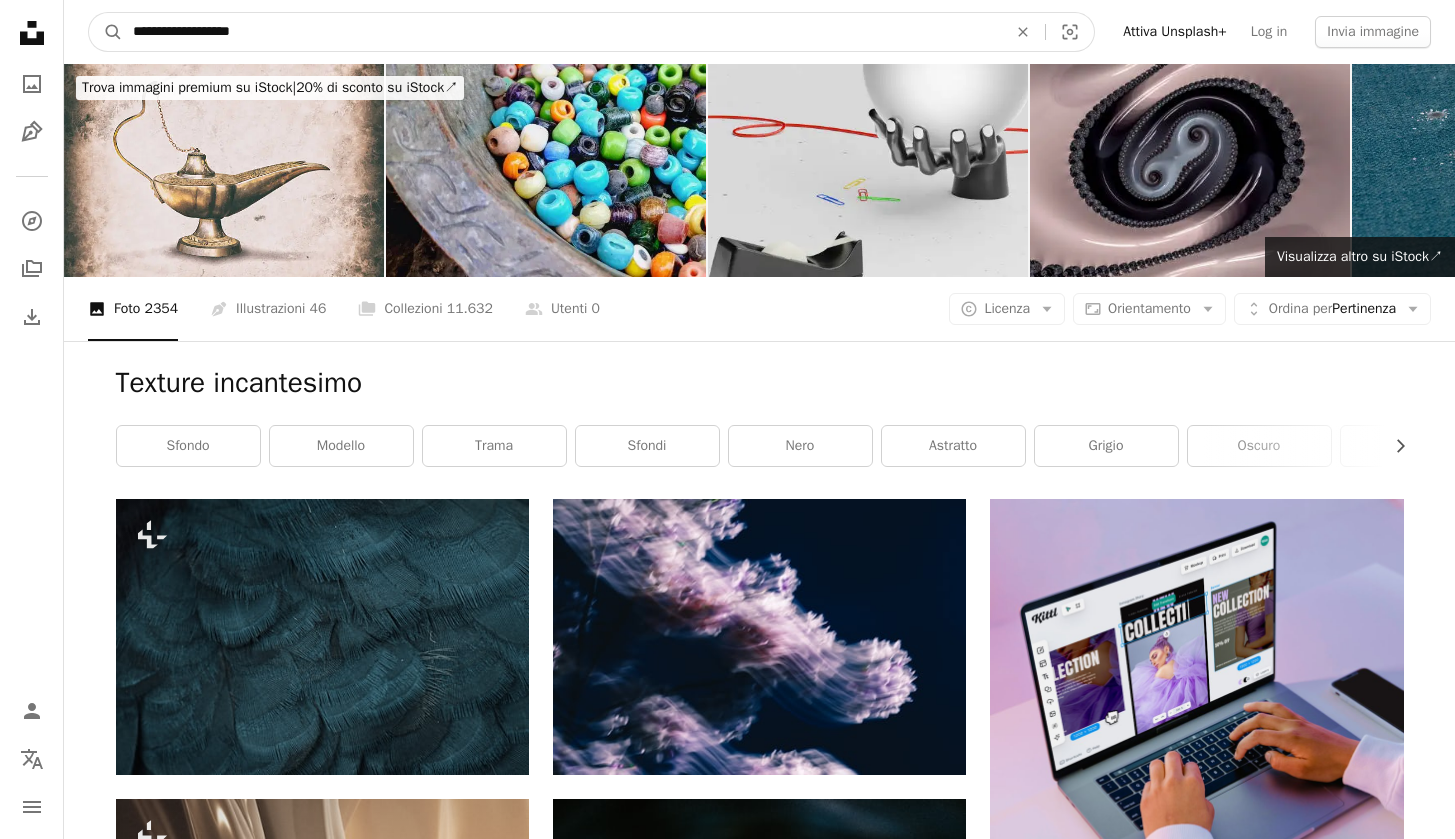 drag, startPoint x: 319, startPoint y: 40, endPoint x: 184, endPoint y: 35, distance: 135.09256 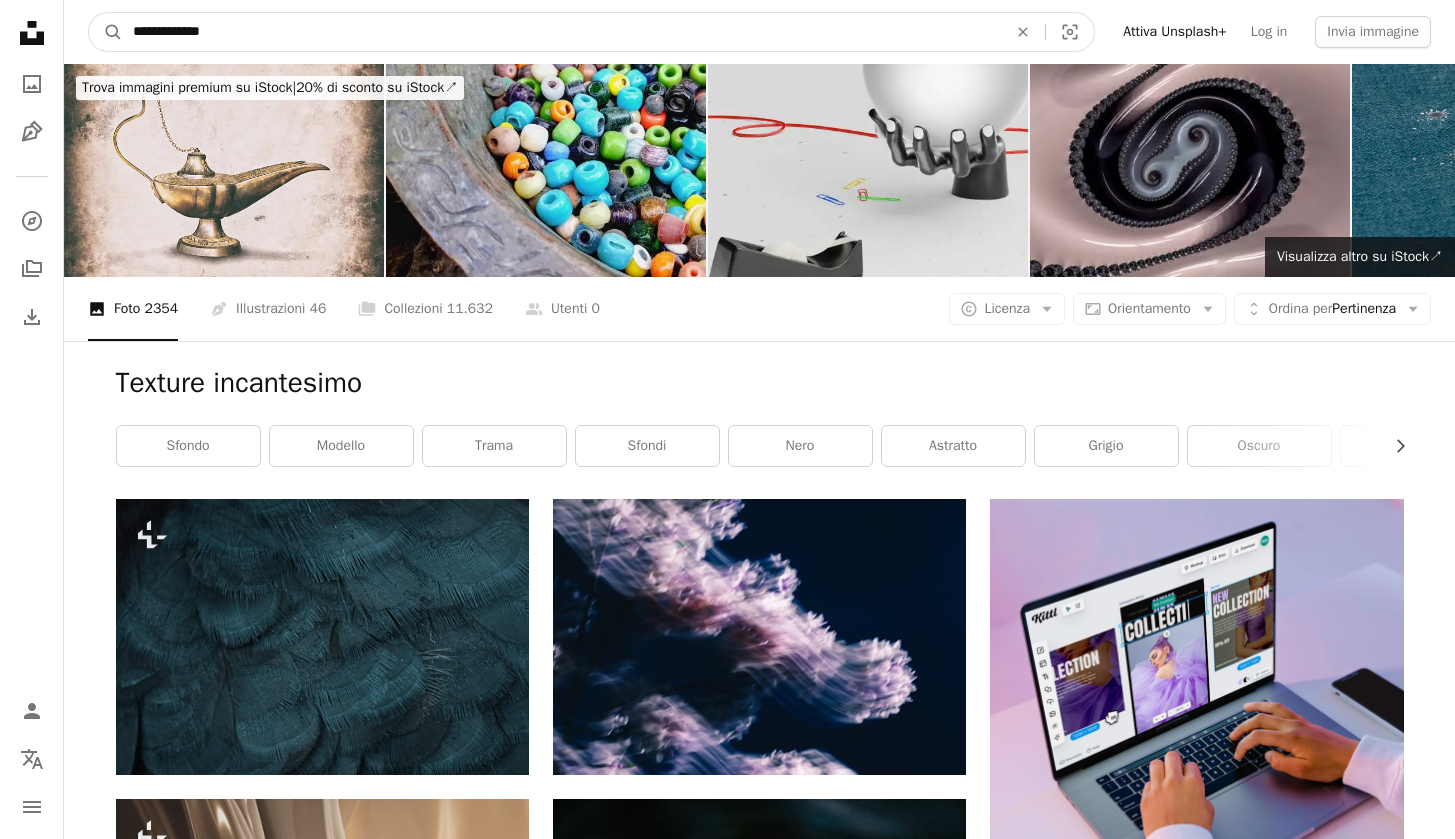 type on "**********" 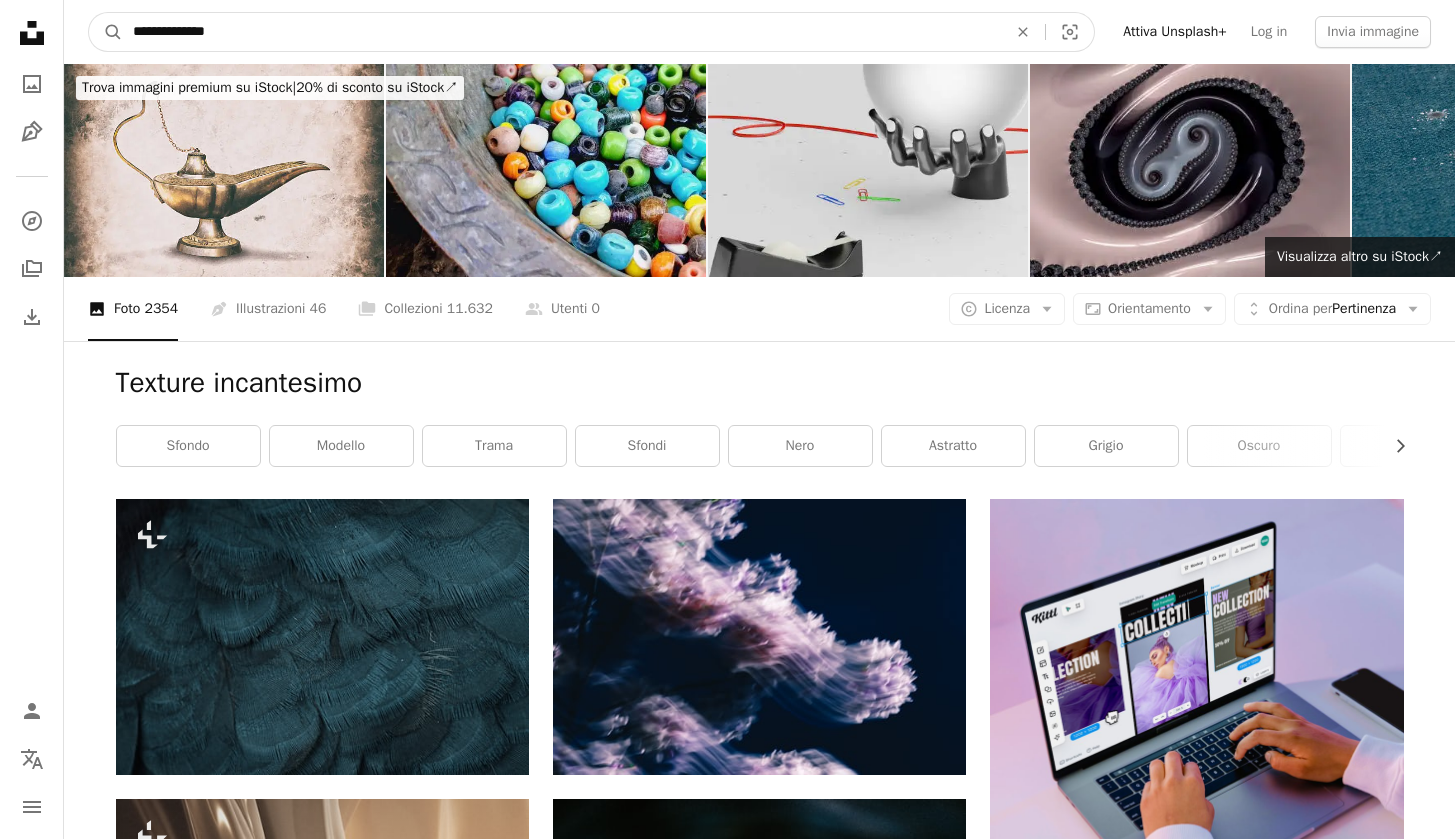 click on "A magnifying glass" at bounding box center [106, 32] 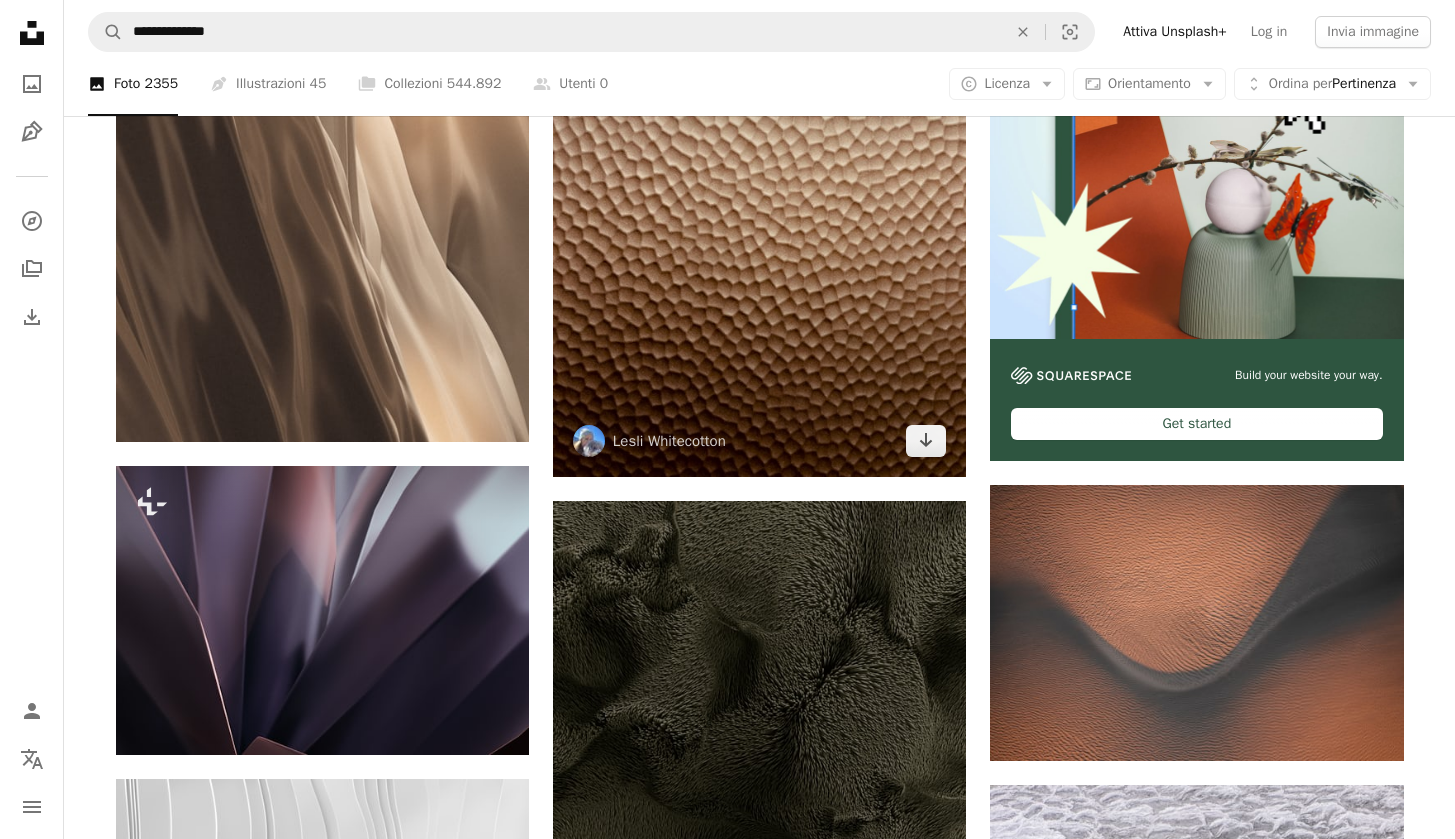 scroll, scrollTop: 0, scrollLeft: 0, axis: both 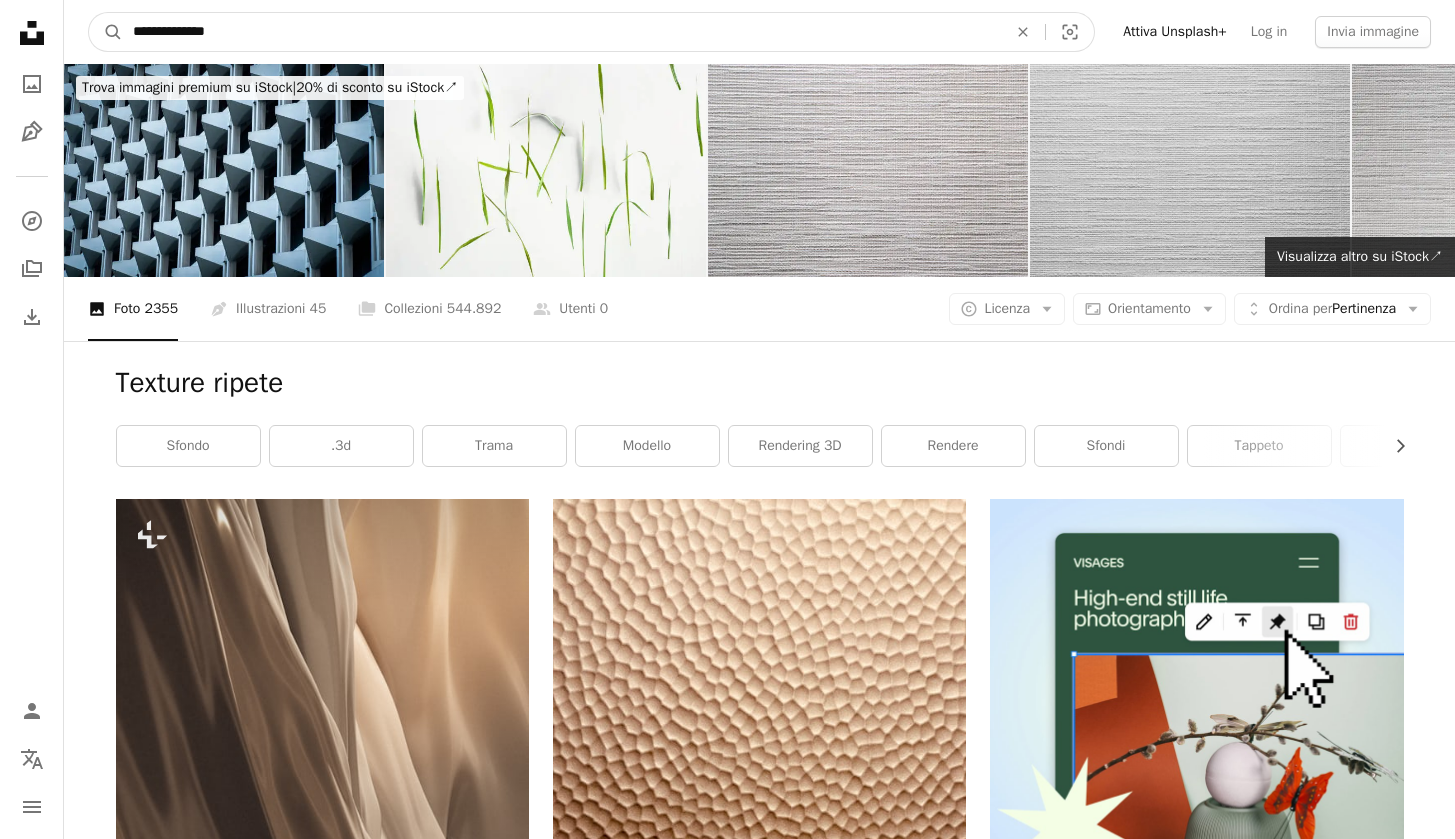 drag, startPoint x: 271, startPoint y: 26, endPoint x: 88, endPoint y: 60, distance: 186.13167 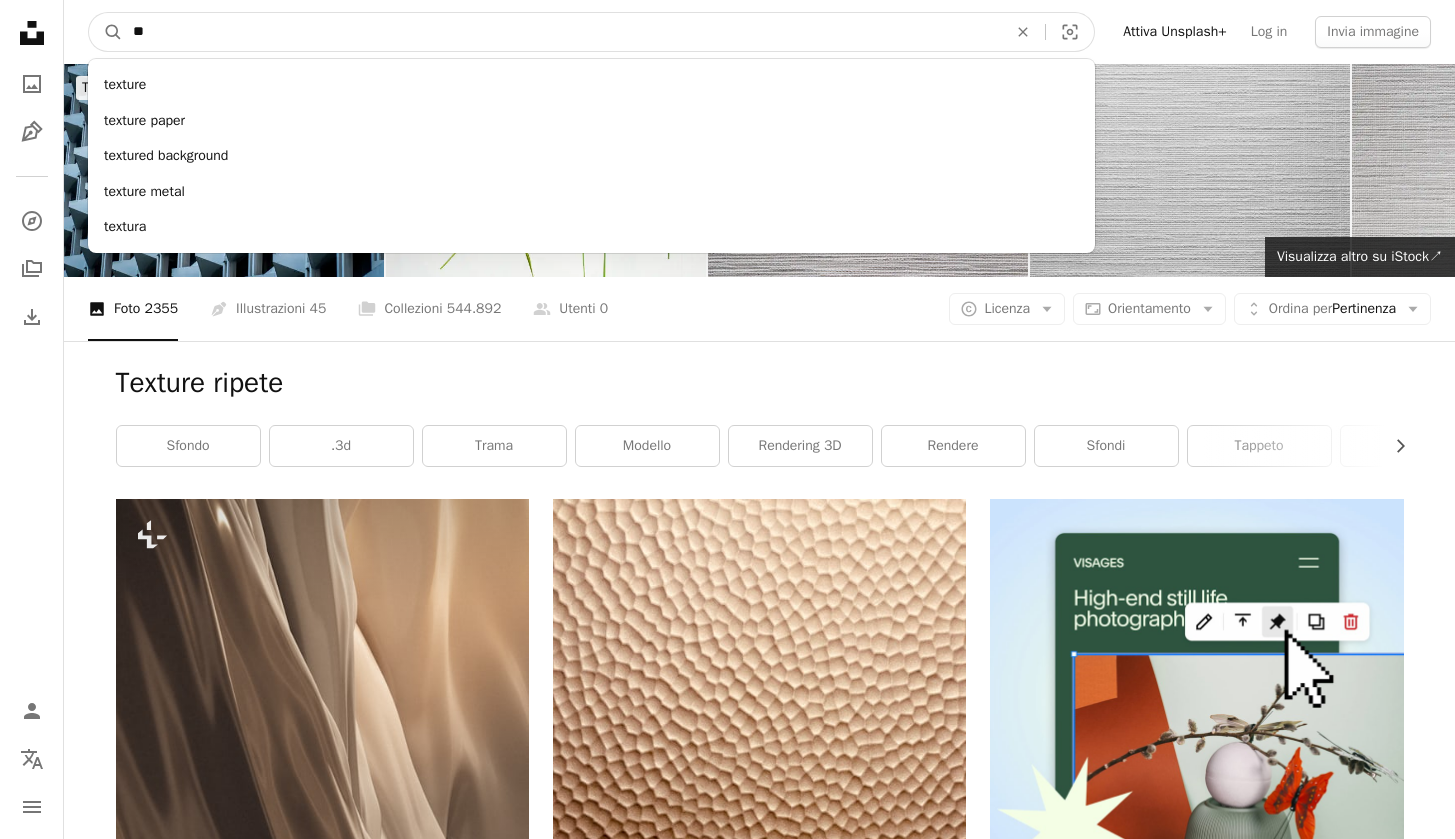 type on "*" 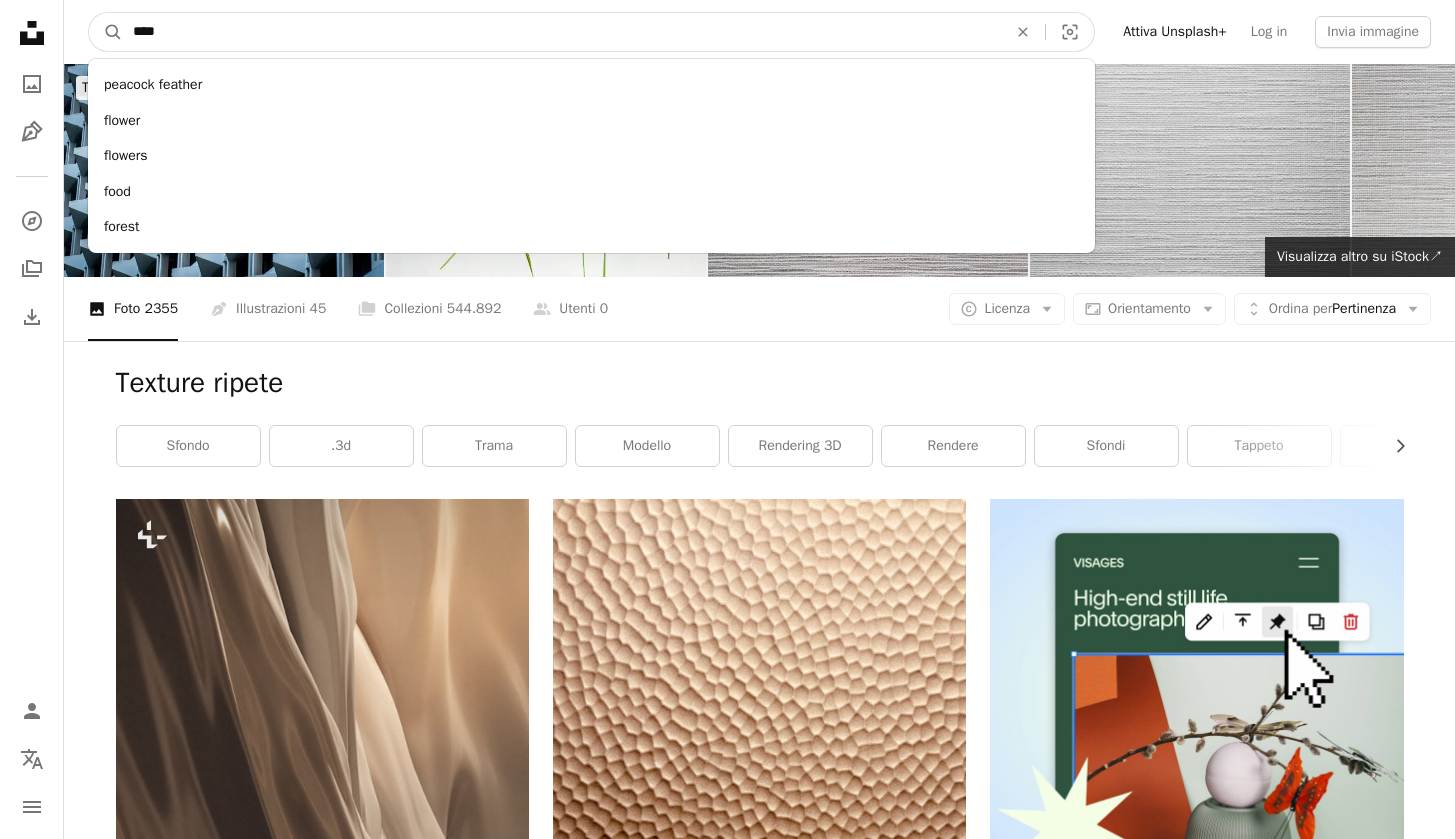 type on "*****" 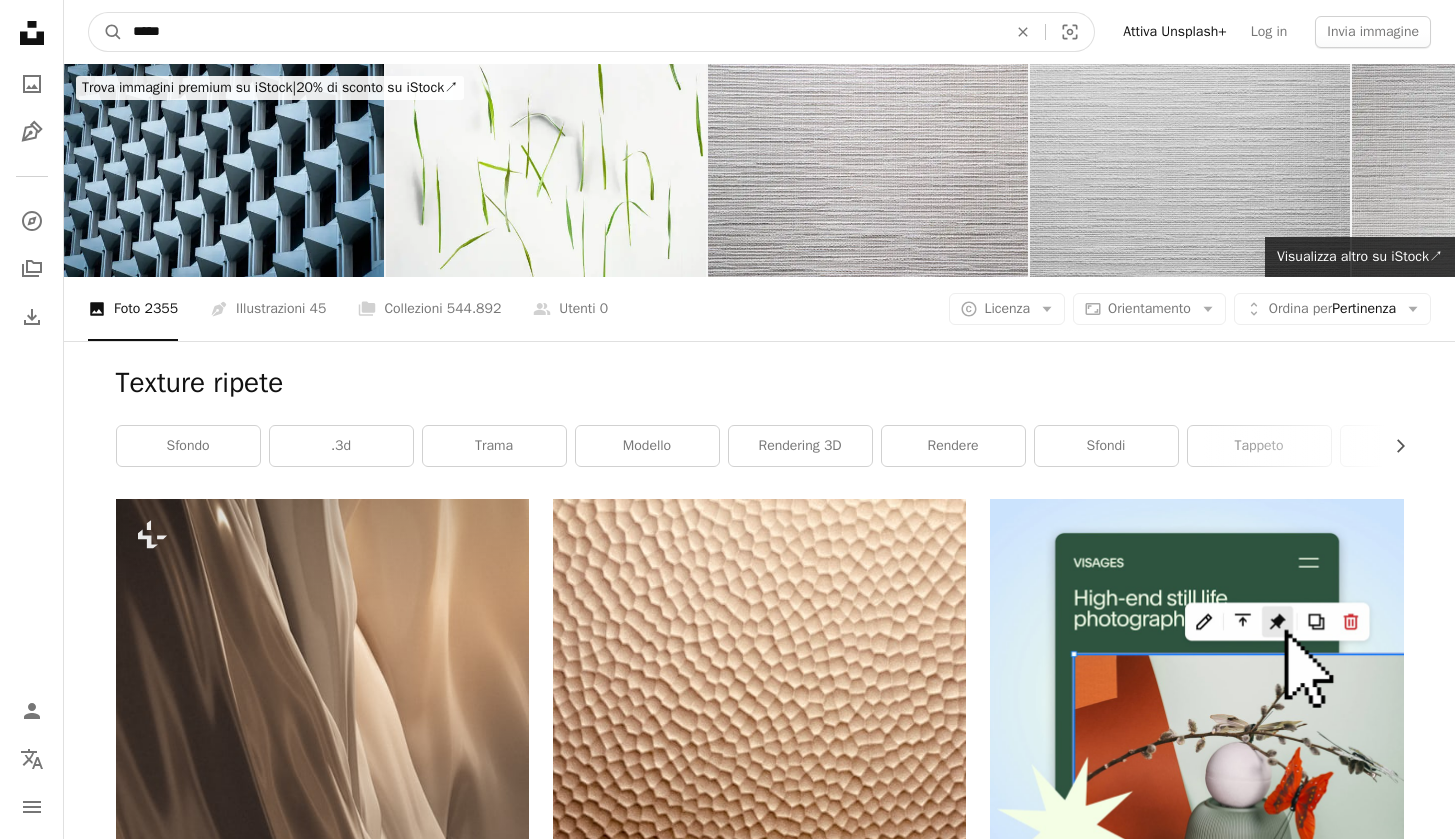 click on "A magnifying glass" at bounding box center (106, 32) 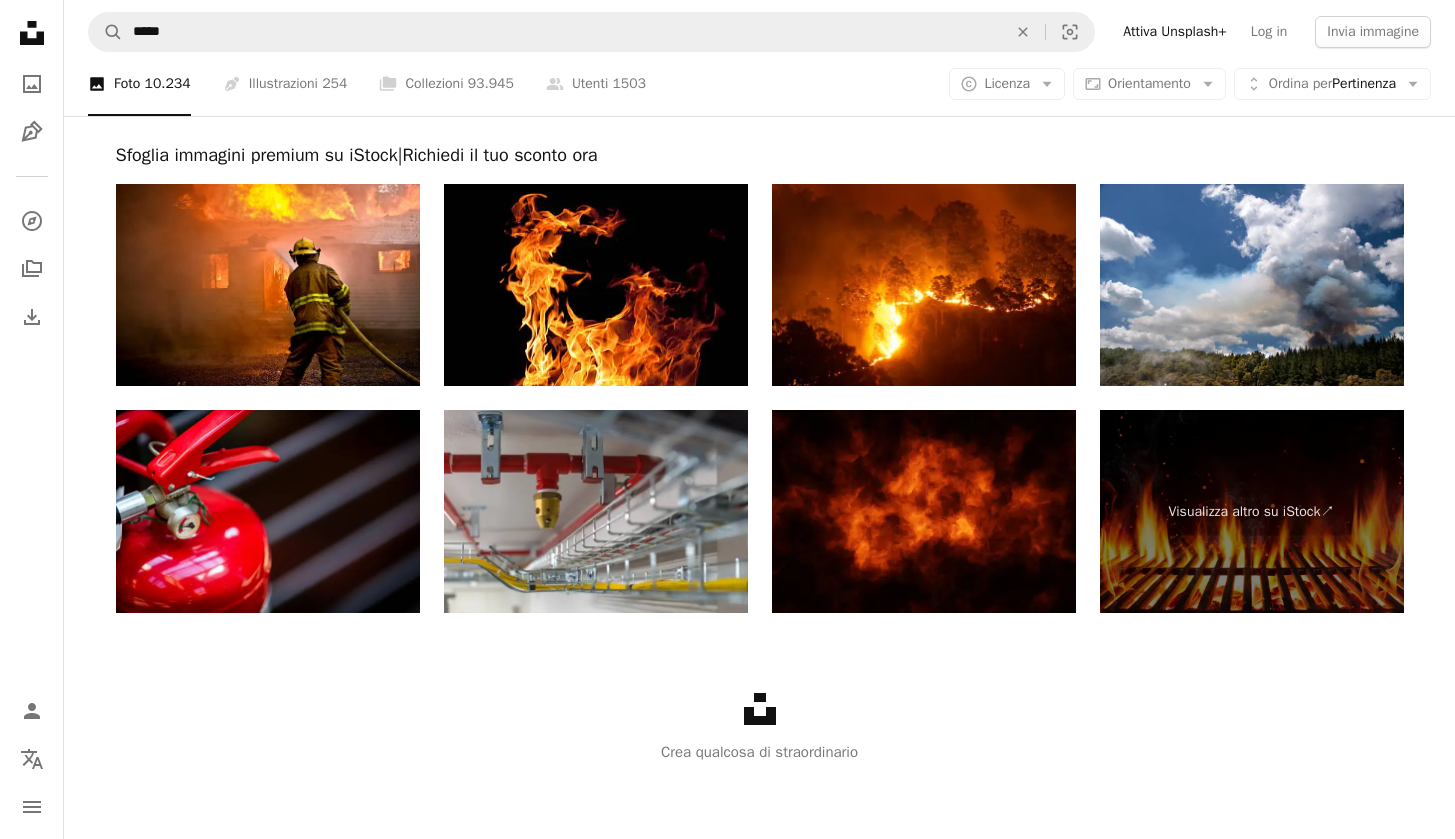 scroll, scrollTop: 2639, scrollLeft: 0, axis: vertical 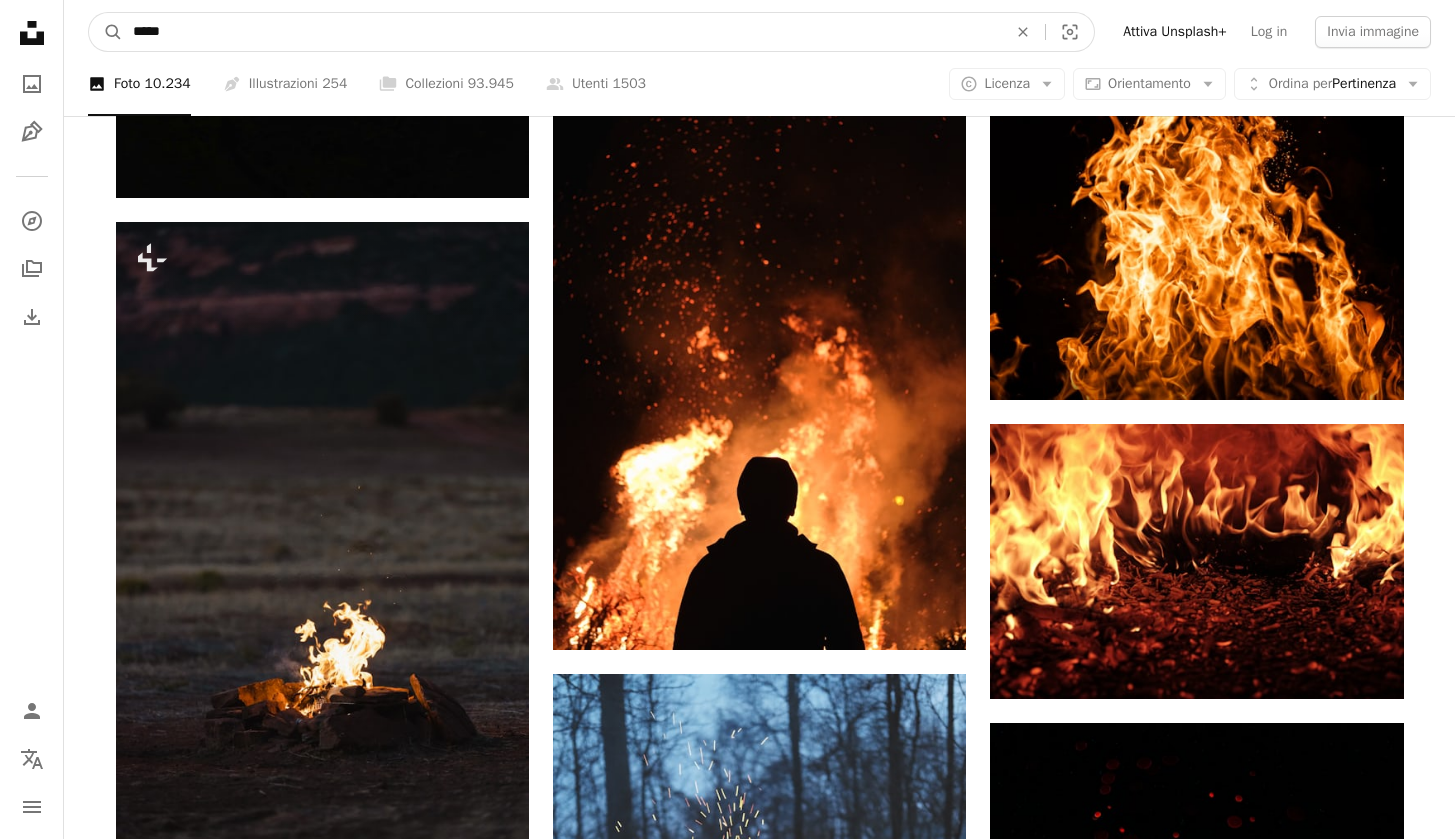 drag, startPoint x: 228, startPoint y: 35, endPoint x: 137, endPoint y: 30, distance: 91.13726 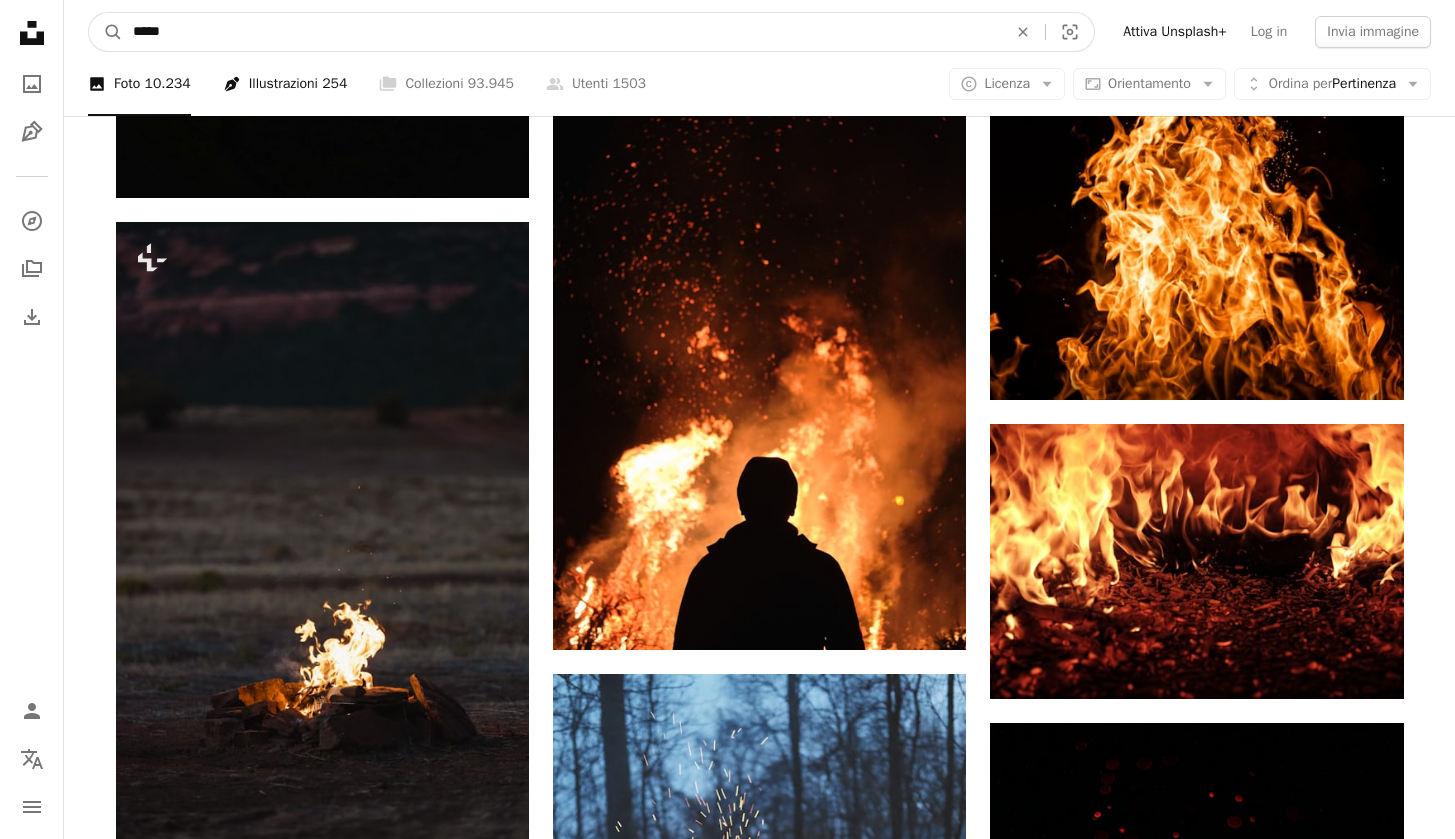 type on "*" 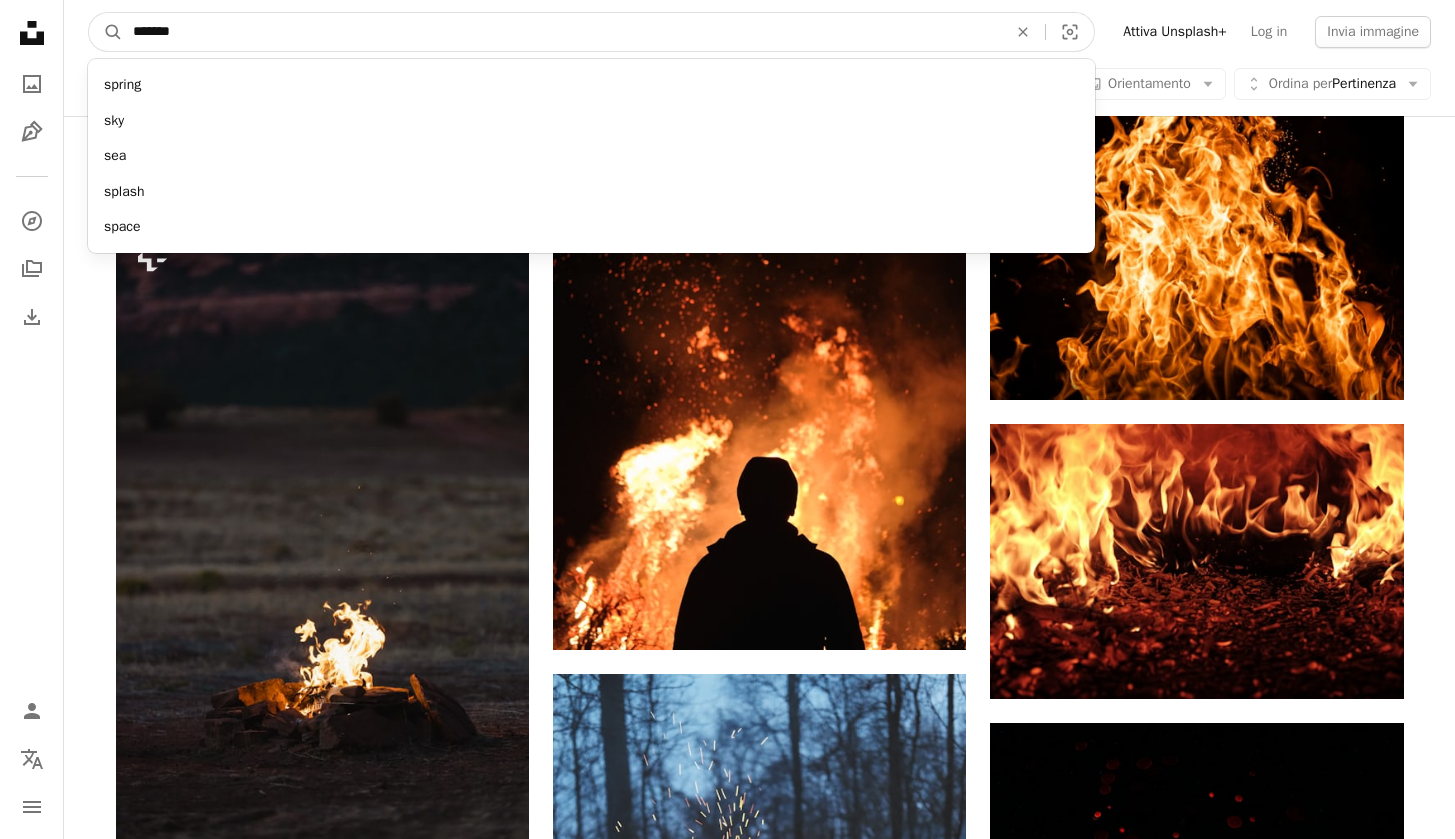 type on "********" 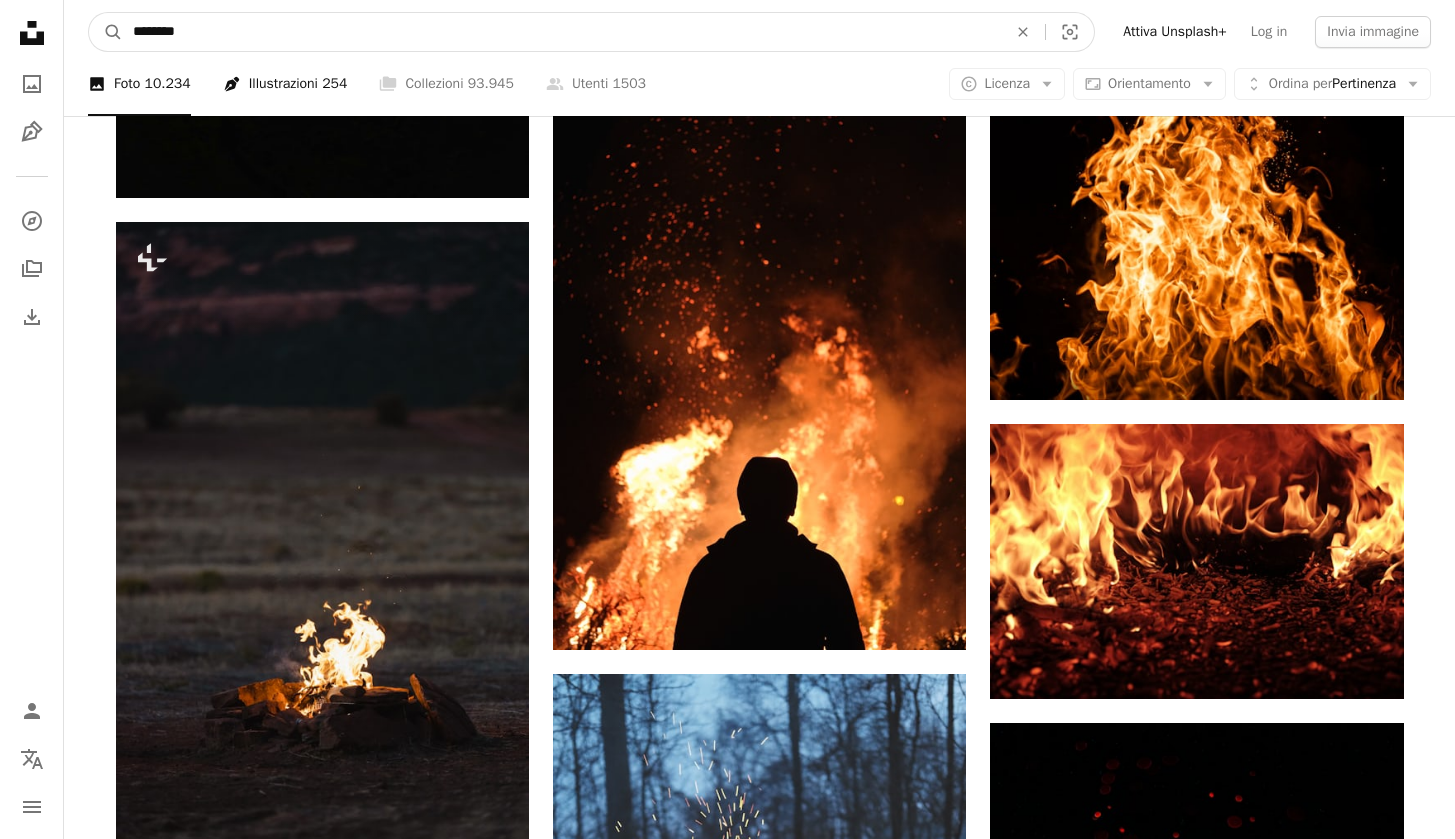click on "A magnifying glass" at bounding box center [106, 32] 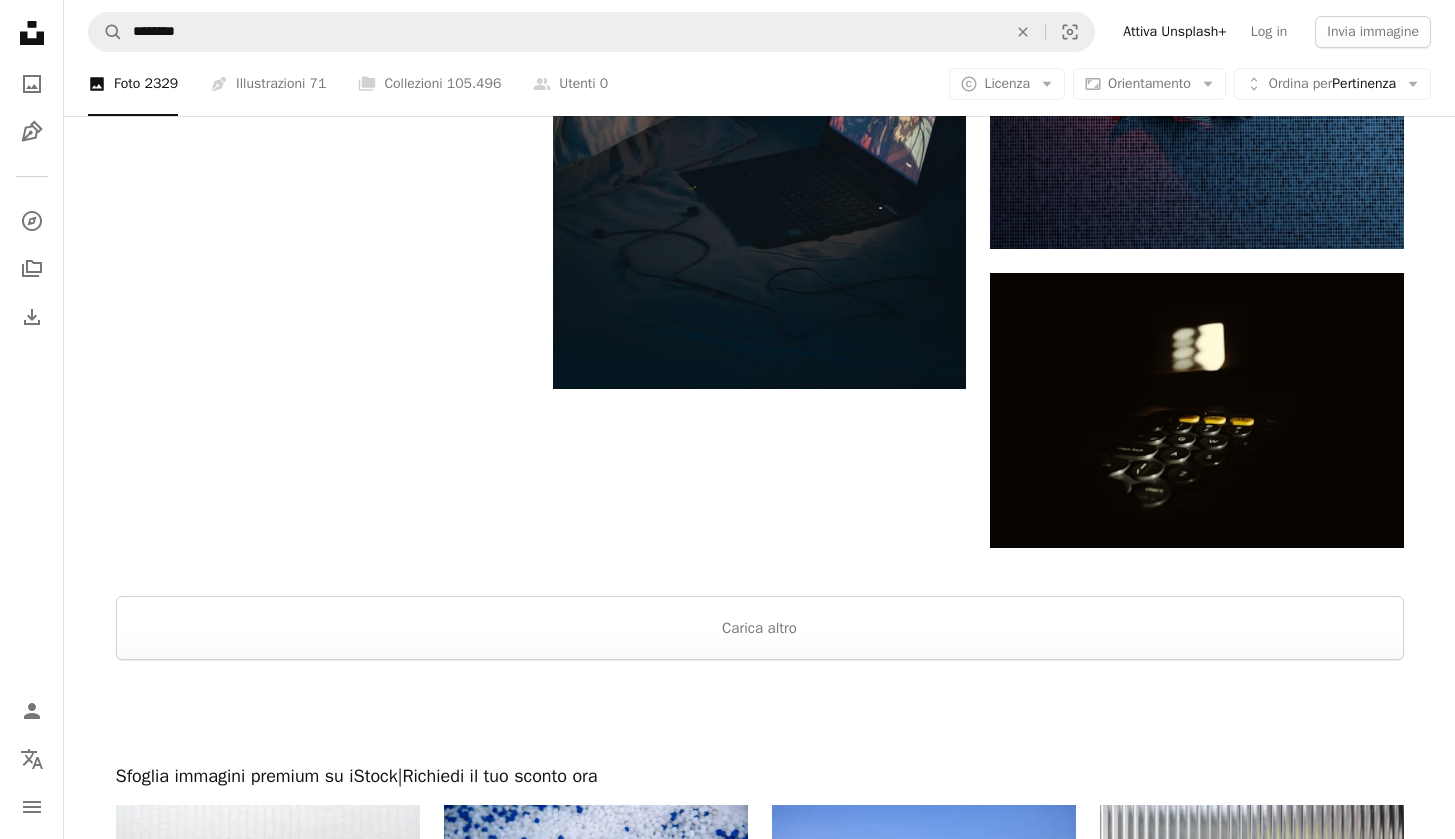 scroll, scrollTop: 4155, scrollLeft: 0, axis: vertical 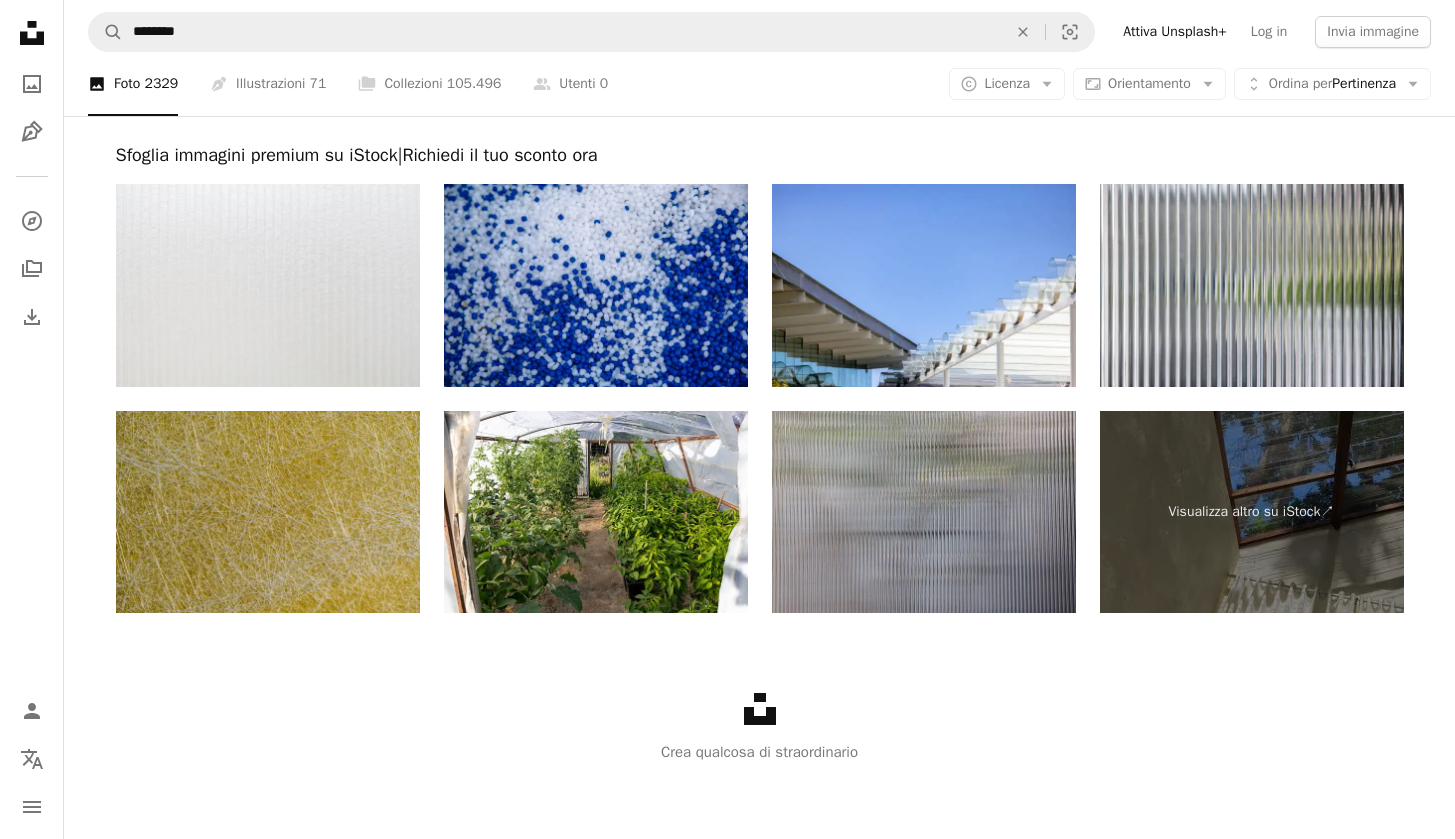 click at bounding box center (268, 512) 